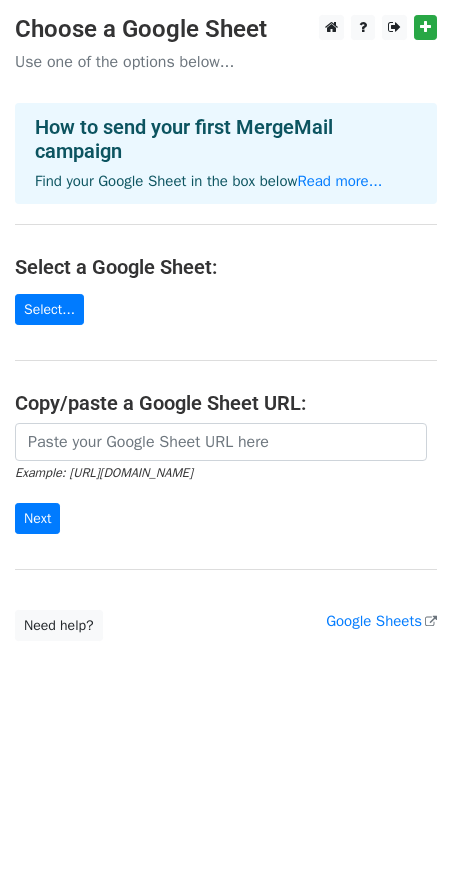 scroll, scrollTop: 0, scrollLeft: 0, axis: both 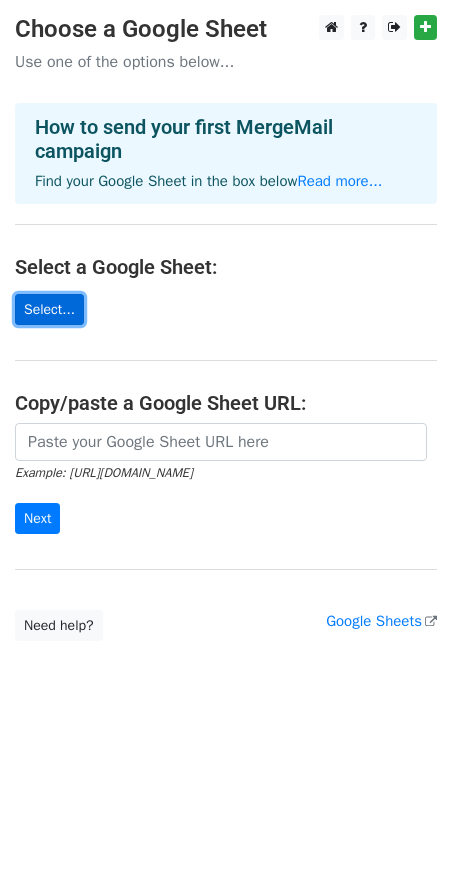 click on "Select..." at bounding box center [49, 309] 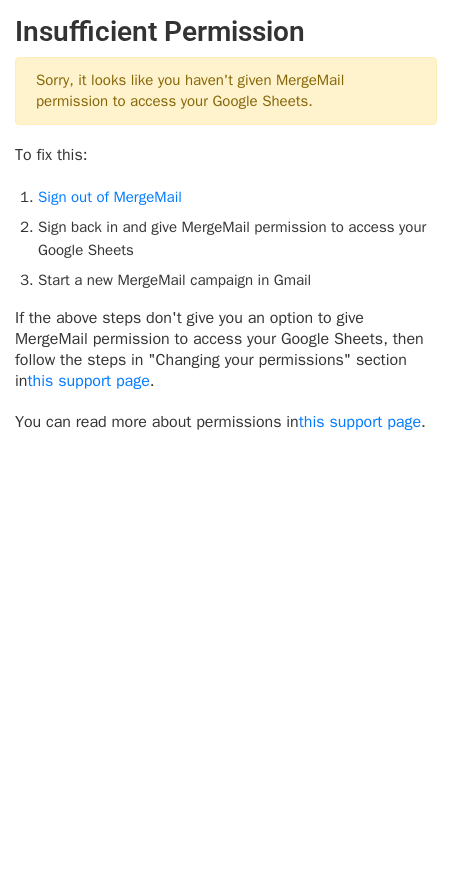 scroll, scrollTop: 0, scrollLeft: 0, axis: both 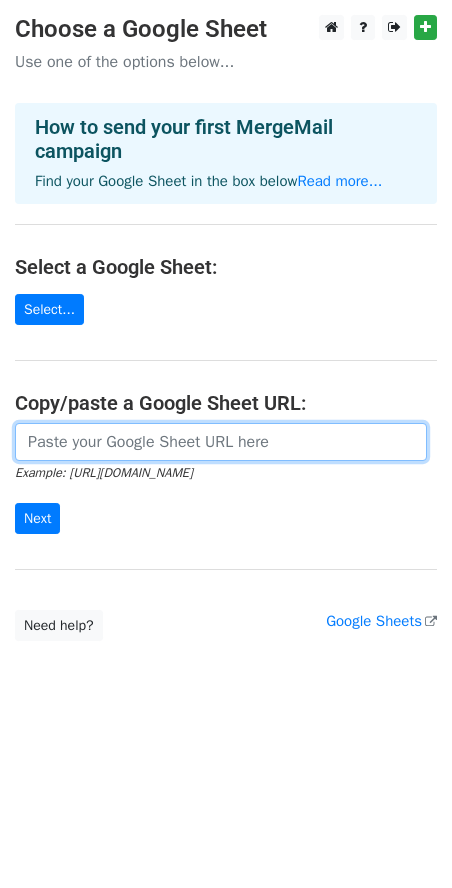 click at bounding box center (221, 442) 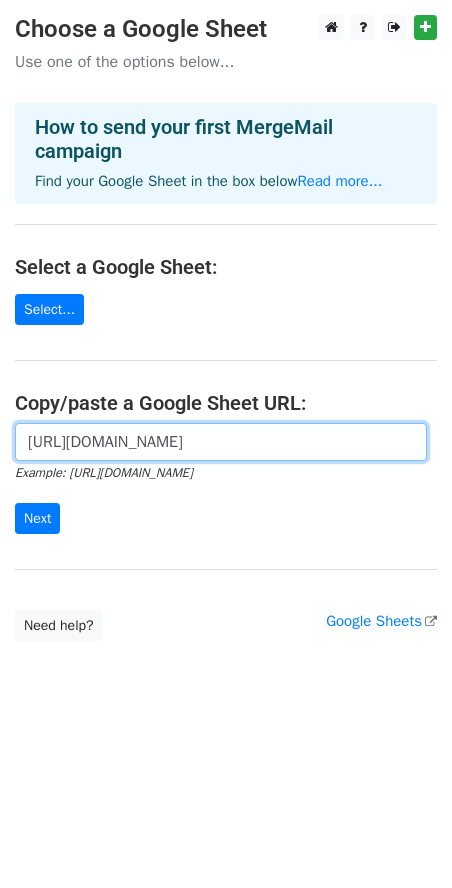scroll, scrollTop: 0, scrollLeft: 434, axis: horizontal 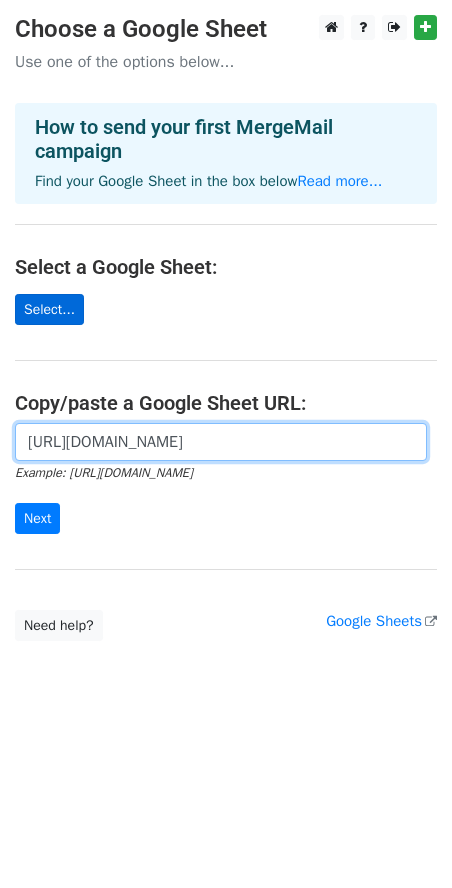 type on "[URL][DOMAIN_NAME]" 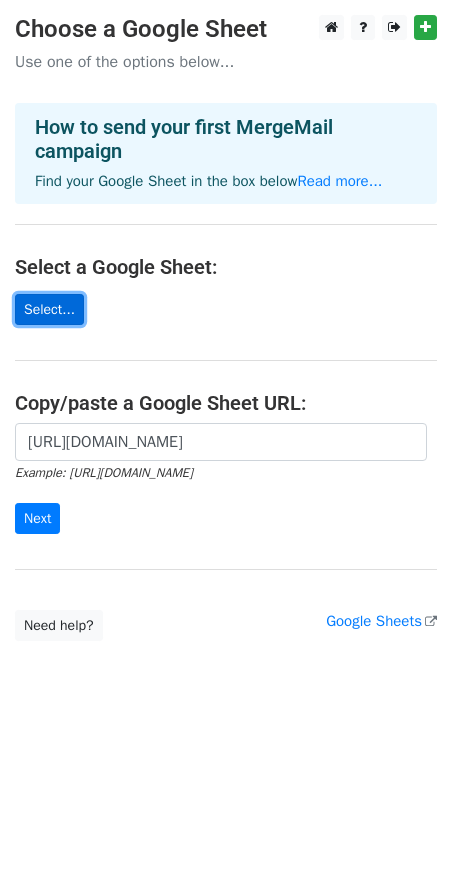 click on "Select..." at bounding box center (49, 309) 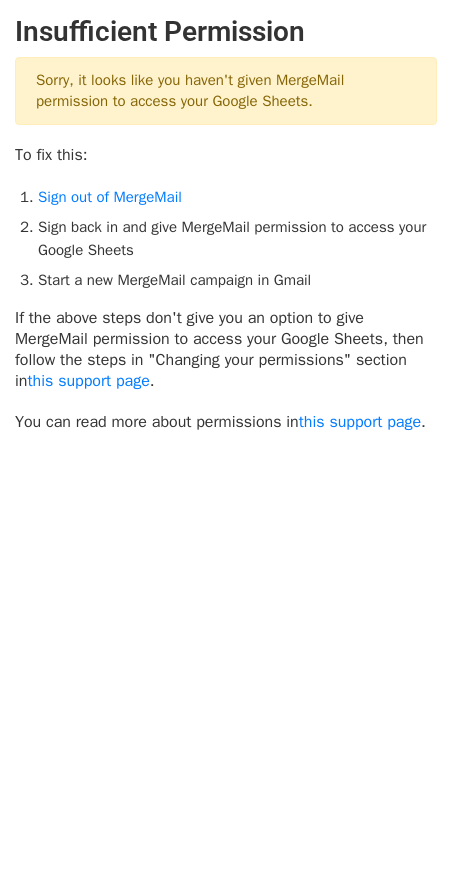 scroll, scrollTop: 0, scrollLeft: 0, axis: both 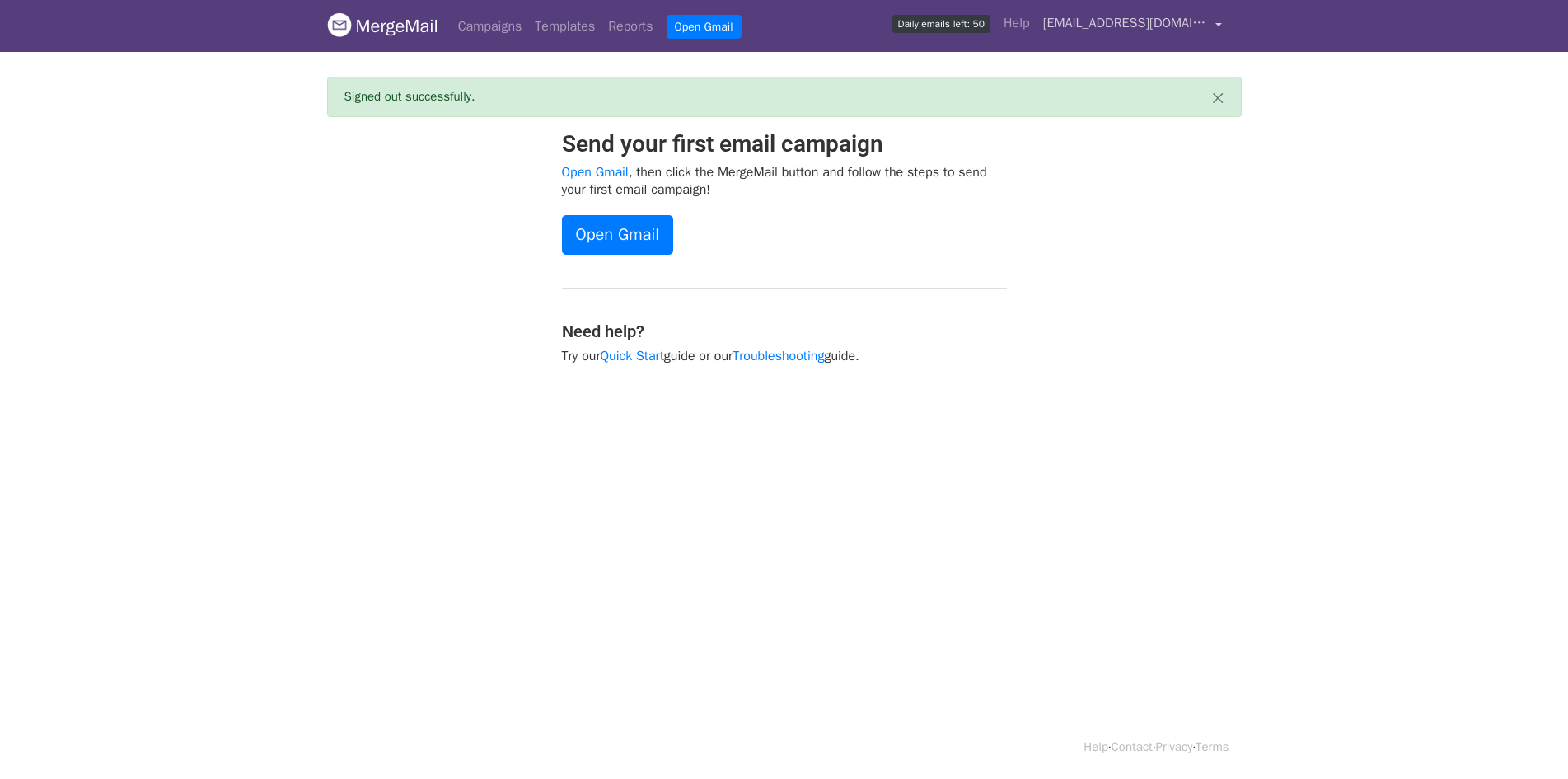 click on "anishafahmida000@gmail.com" at bounding box center (1132, 26) 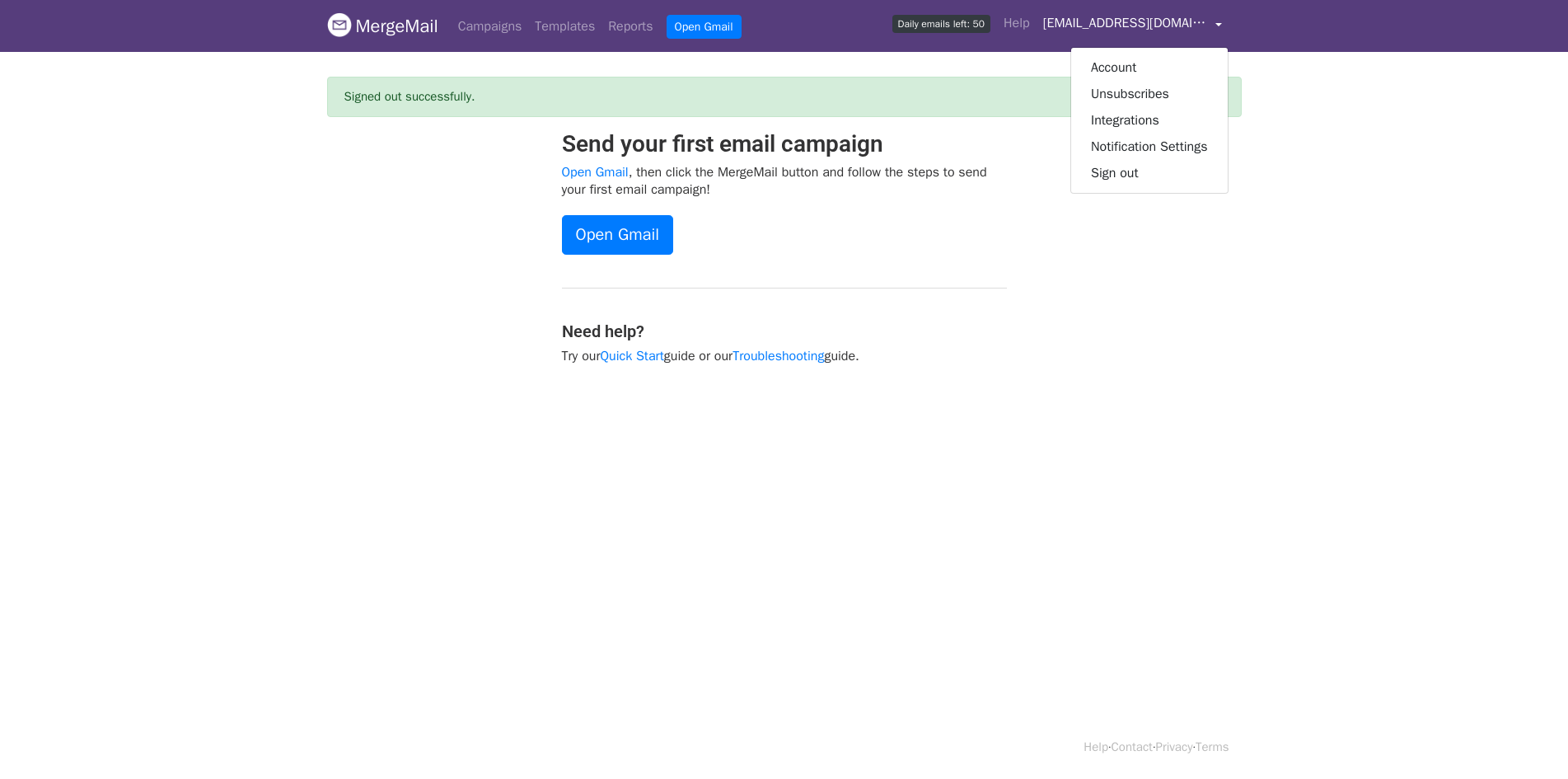 click on "MergeMail
Campaigns
Templates
Reports
Open Gmail
Daily emails left: 50
Help
anishafahmida000@gmail.com
Account
Unsubscribes
Integrations
Notification Settings
Sign out
New Features
You're all caught up!
Scheduled Campaigns
Schedule your emails to be sent later.
Read more
Account Reports
View reports across all of your campaigns to find highly-engaged recipients and to see which templates and campaigns have the most clicks and opens.
Read more
View my reports
Template Editor
Create beautiful emails using our powerful template editor.
Read more
View my templates
×
Signed out successfully.
Send your first email campaign
Open Gmail , then click the MergeMail button and follow the steps to send your first email campaign!
Open Gmail
Need help?
Try our  Quick Start  guide or our" at bounding box center (784, 223) 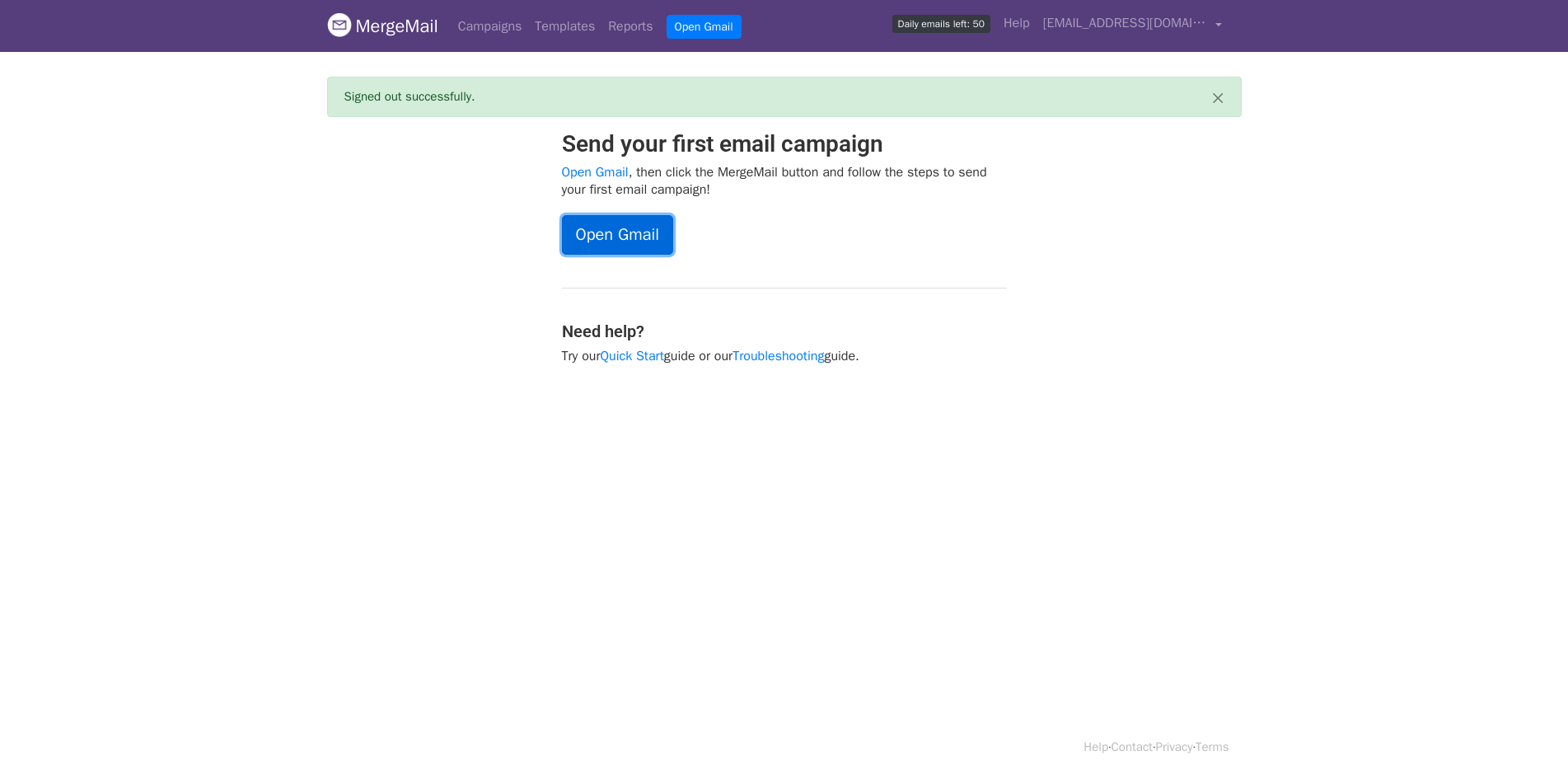 click on "Open Gmail" at bounding box center (617, 235) 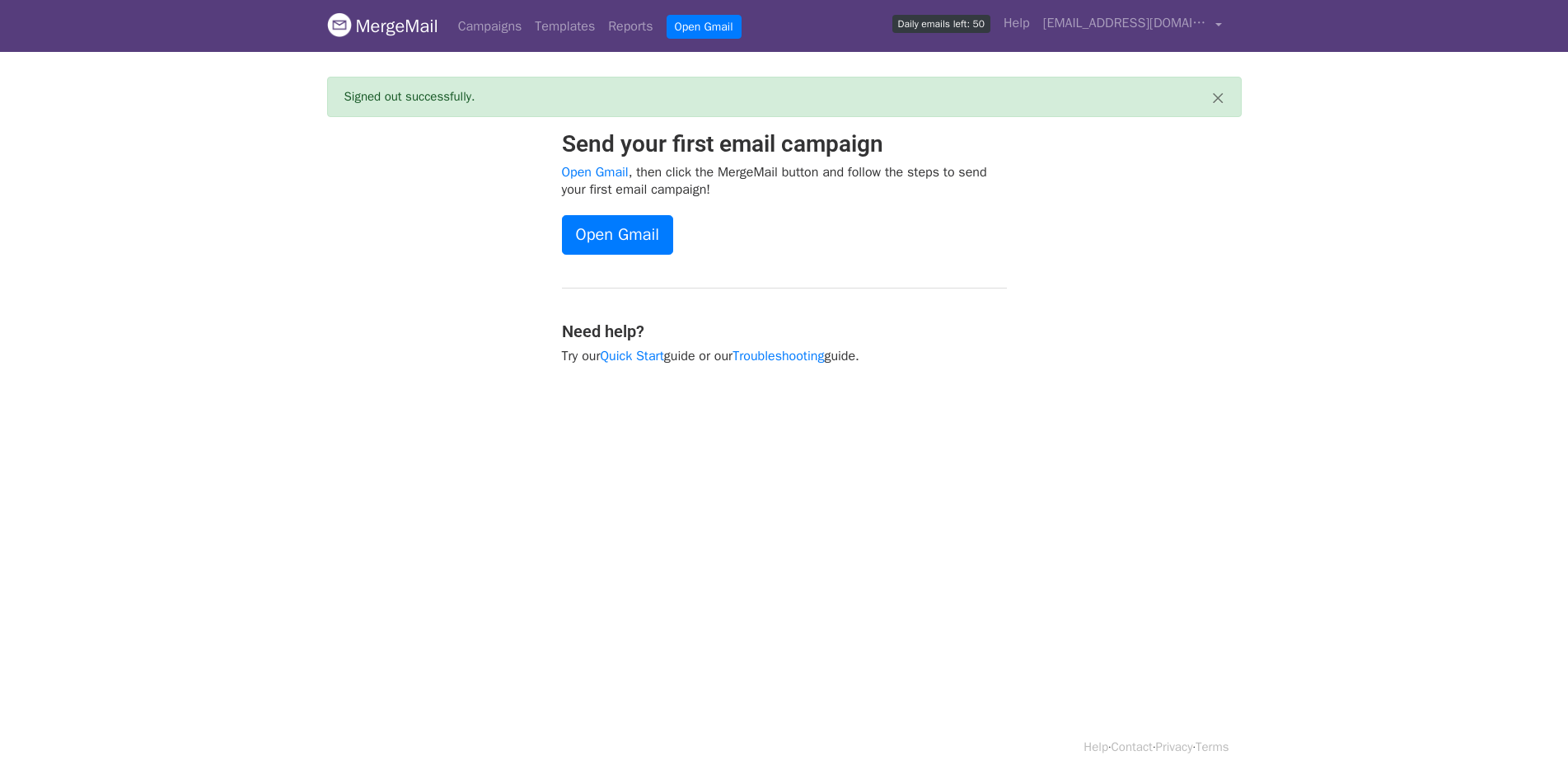 click at bounding box center (339, 25) 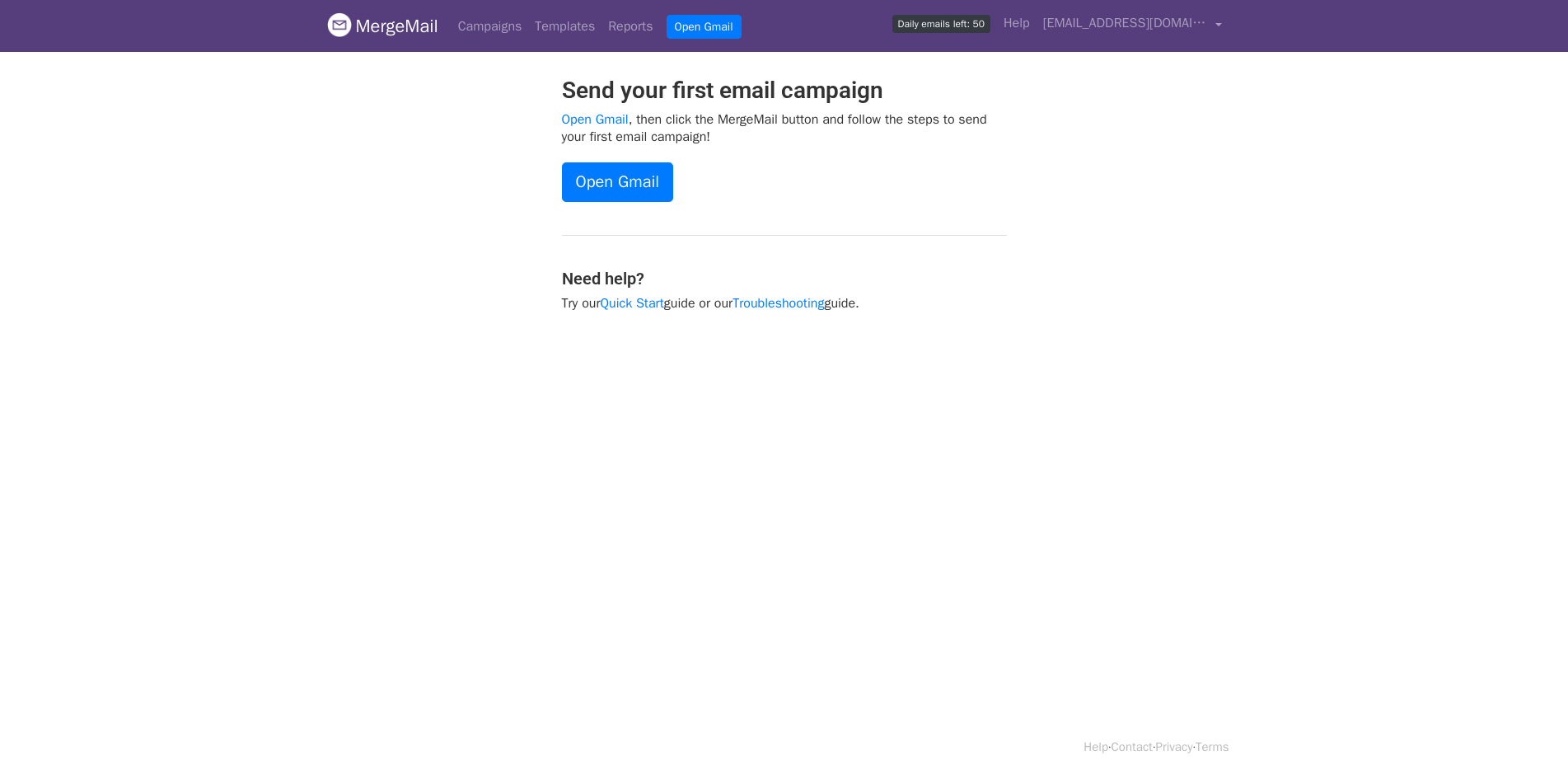 scroll, scrollTop: 0, scrollLeft: 0, axis: both 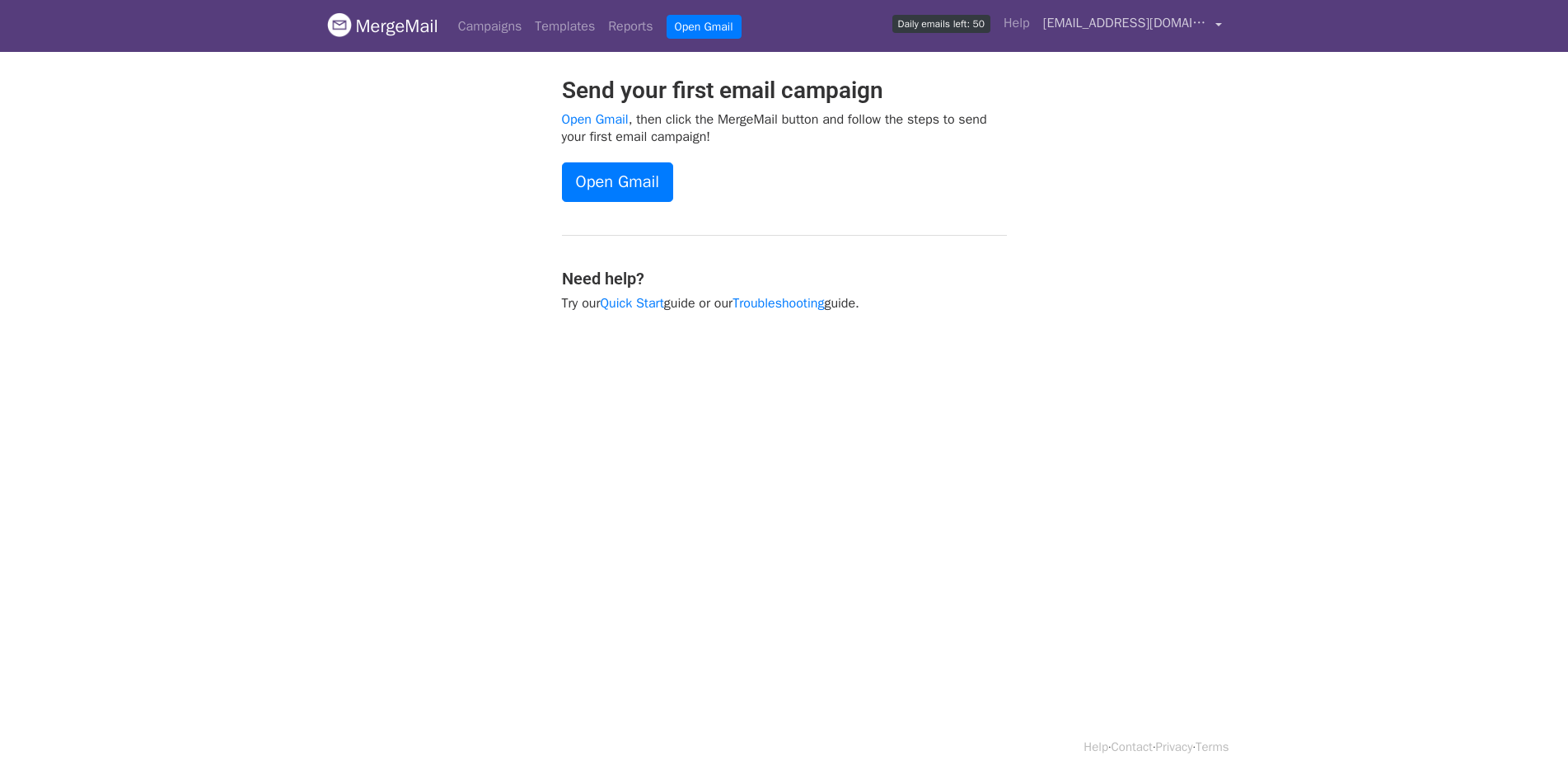click on "anishafahmida000@gmail.com" at bounding box center (1132, 26) 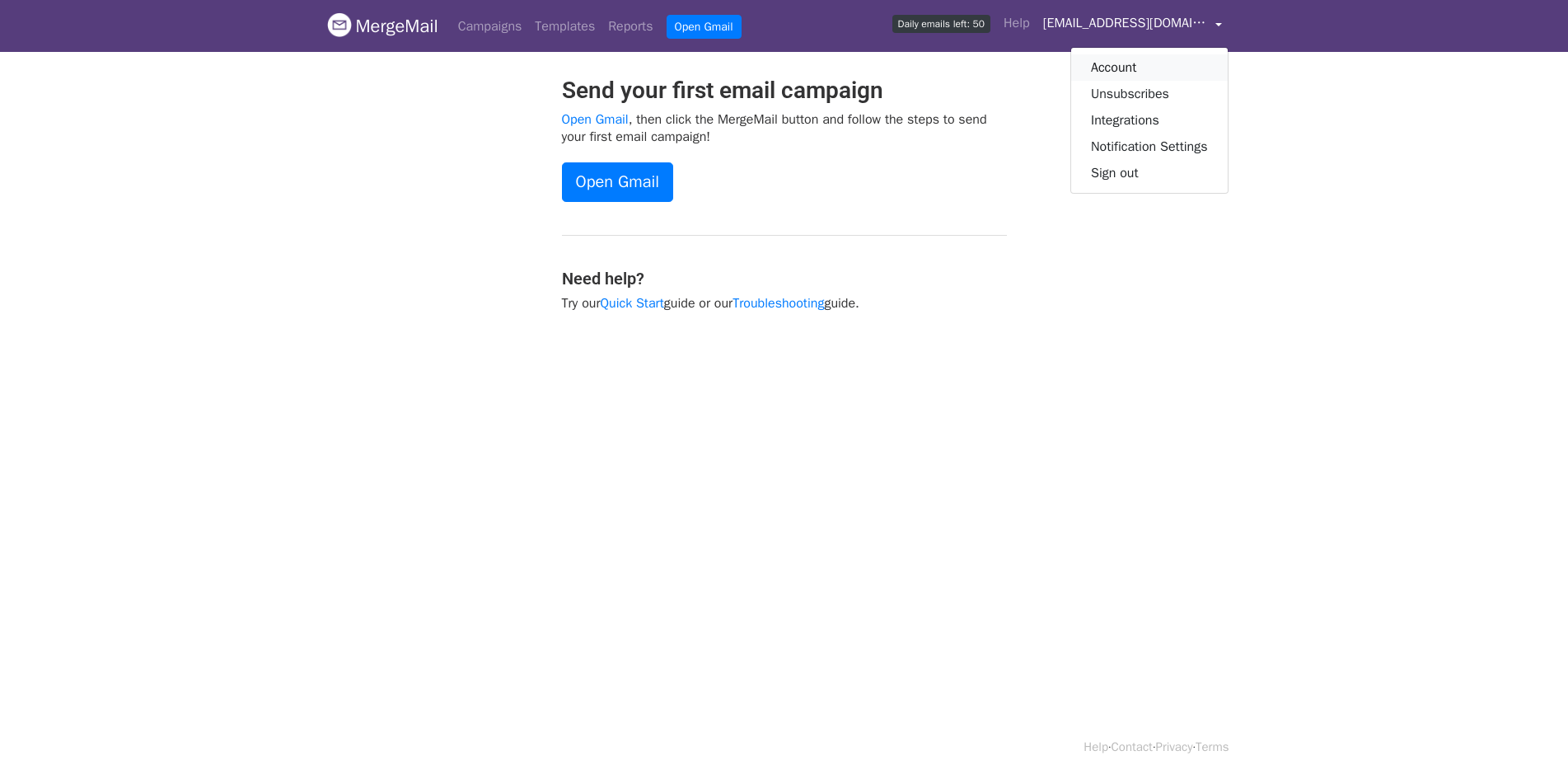 click on "Account" at bounding box center [1149, 68] 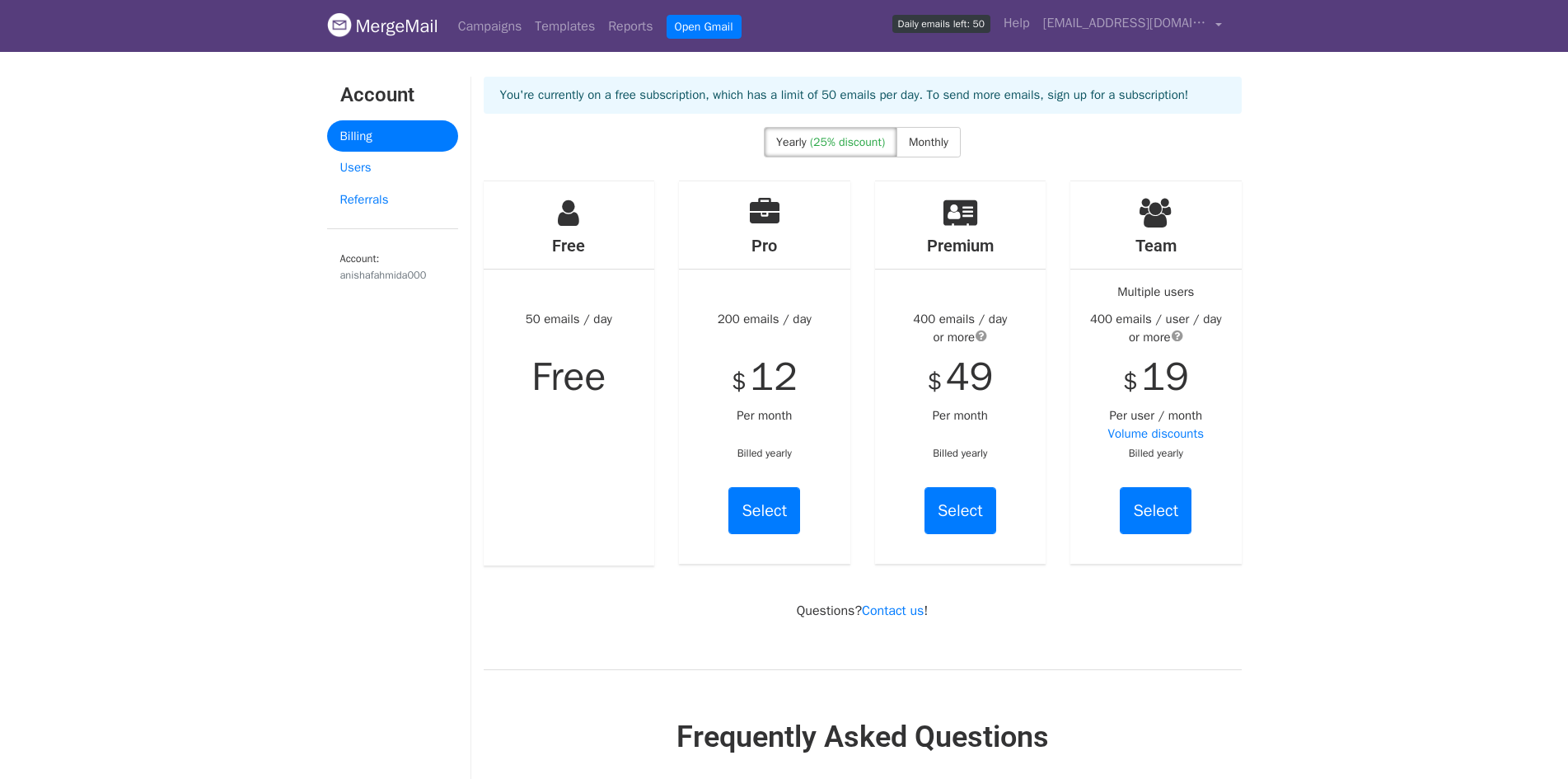 scroll, scrollTop: 0, scrollLeft: 0, axis: both 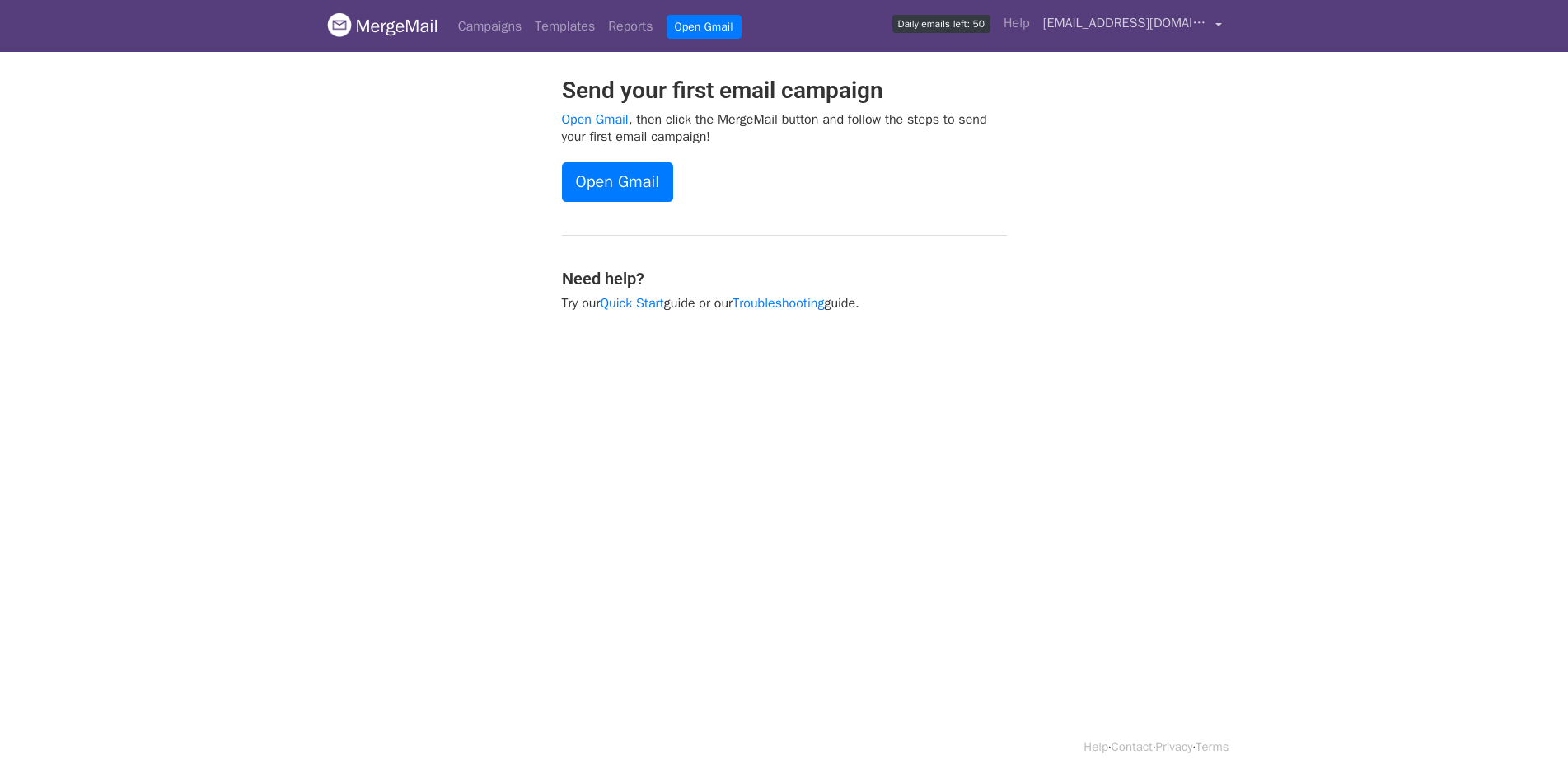 click on "[EMAIL_ADDRESS][DOMAIN_NAME]" at bounding box center [1126, 23] 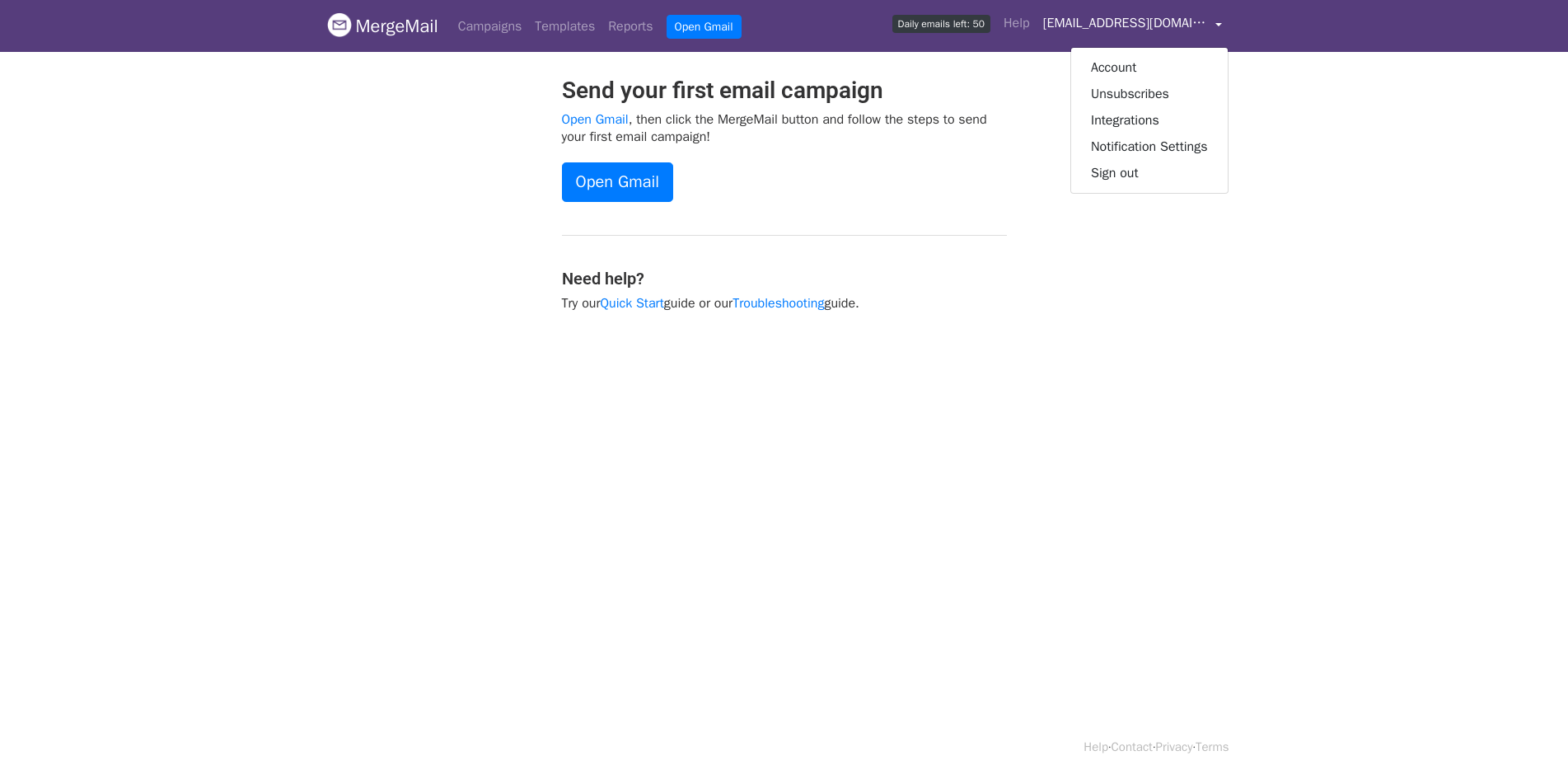 click on "MergeMail
Campaigns
Templates
Reports
Open Gmail
Daily emails left: 50
Help
anishafahmida000@gmail.com
Account
Unsubscribes
Integrations
Notification Settings
Sign out
New Features
You're all caught up!
Scheduled Campaigns
Schedule your emails to be sent later.
Read more
Account Reports
View reports across all of your campaigns to find highly-engaged recipients and to see which templates and campaigns have the most clicks and opens.
Read more
View my reports
Template Editor
Create beautiful emails using our powerful template editor.
Read more
View my templates
Send your first email campaign
Open Gmail , then click the MergeMail button and follow the steps to send your first email campaign!
Open Gmail
Need help?
Try our  Quick Start  guide or our  Troubleshooting  guide." at bounding box center (784, 197) 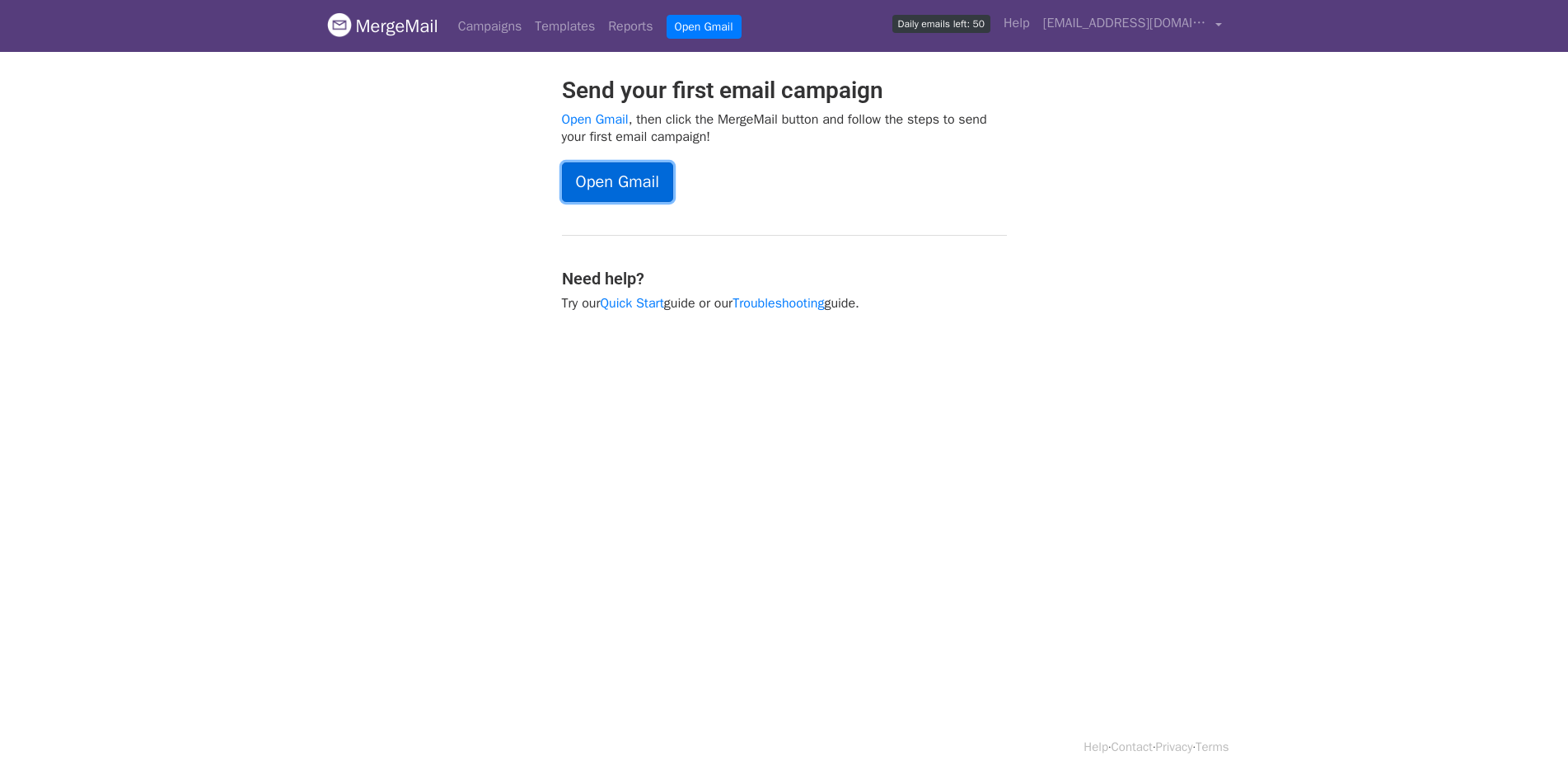 click on "Open Gmail" at bounding box center (617, 182) 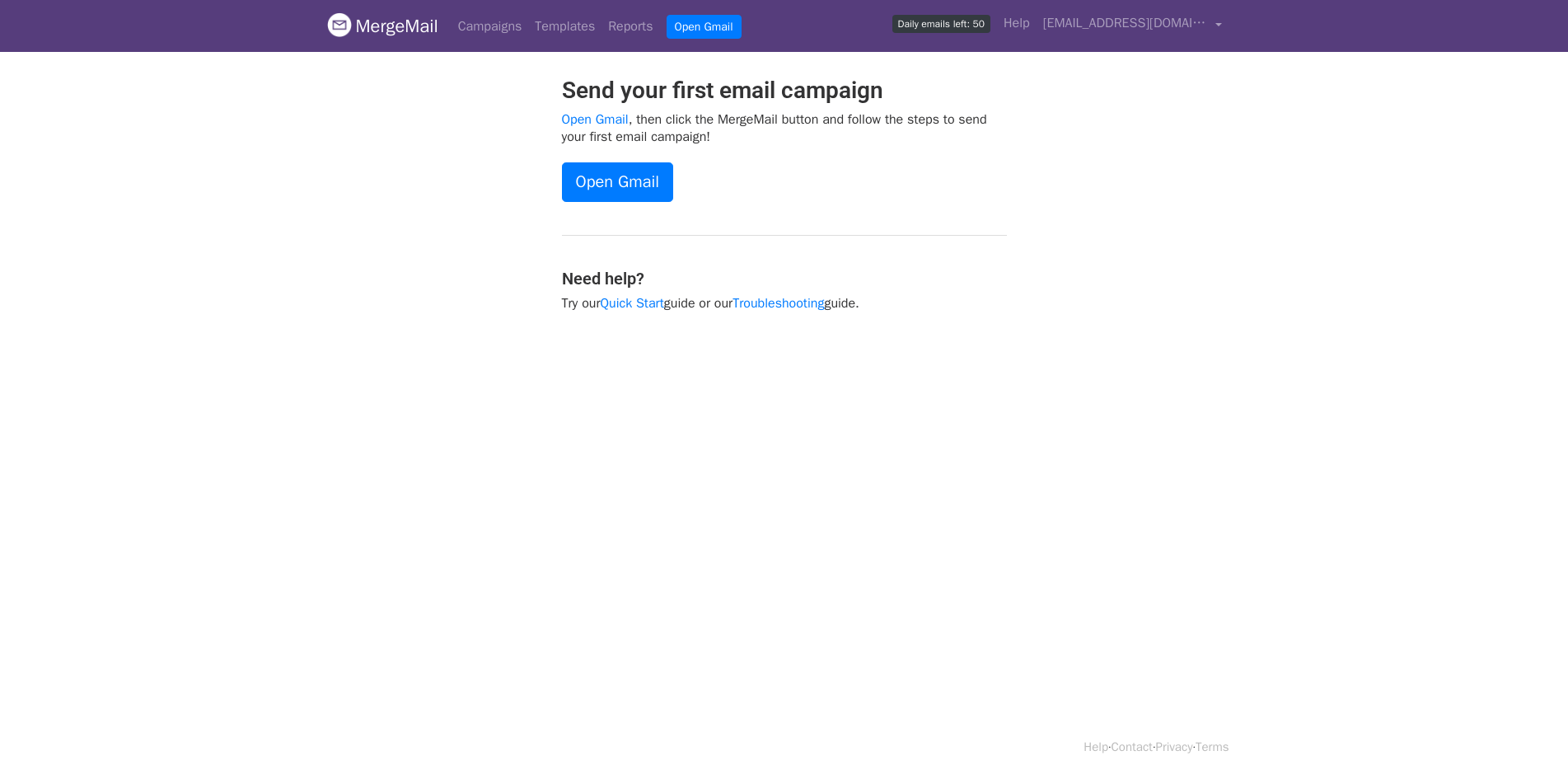 drag, startPoint x: 559, startPoint y: 308, endPoint x: 917, endPoint y: 313, distance: 358.03491 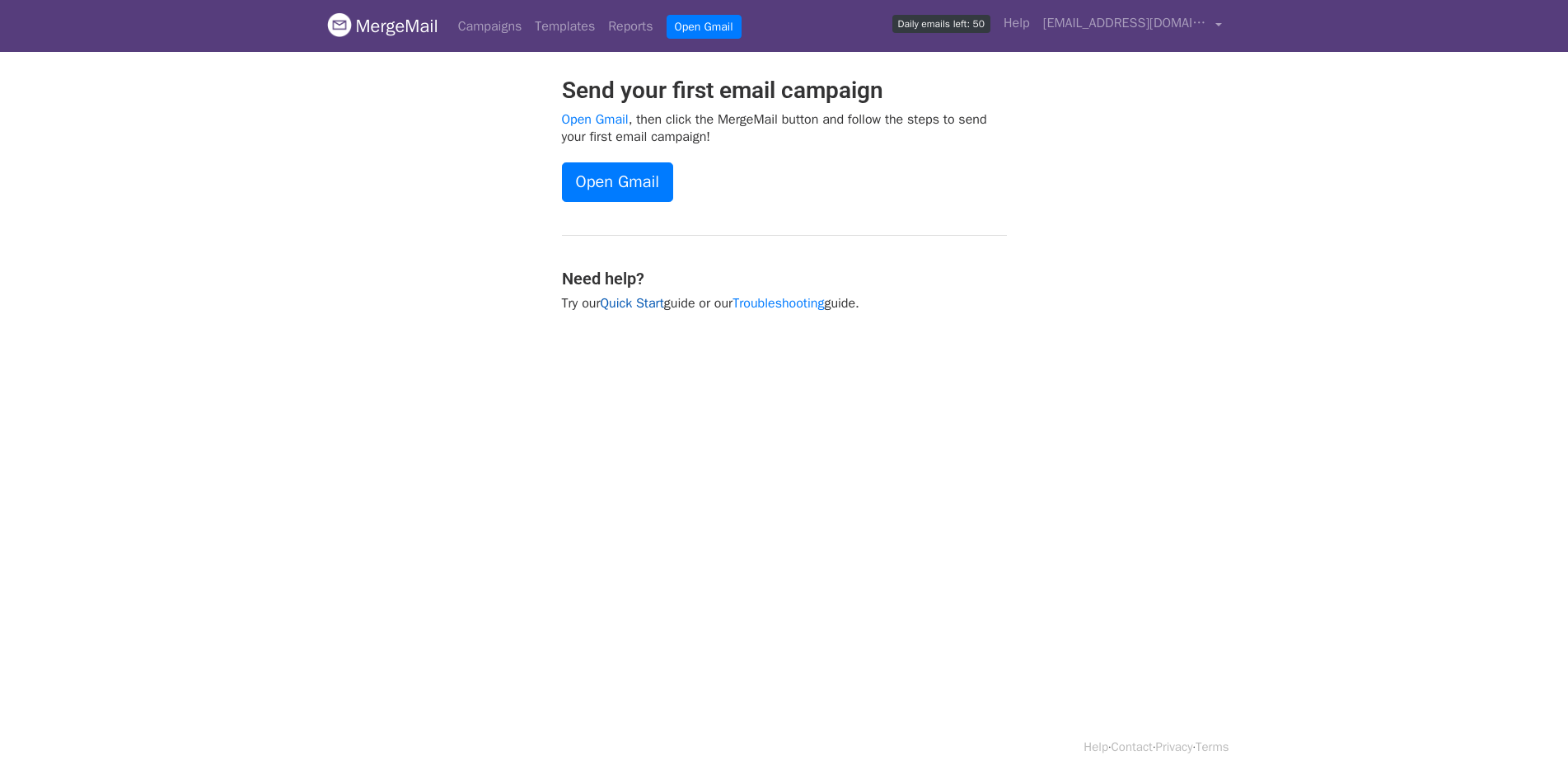 click on "Quick Start" at bounding box center [631, 303] 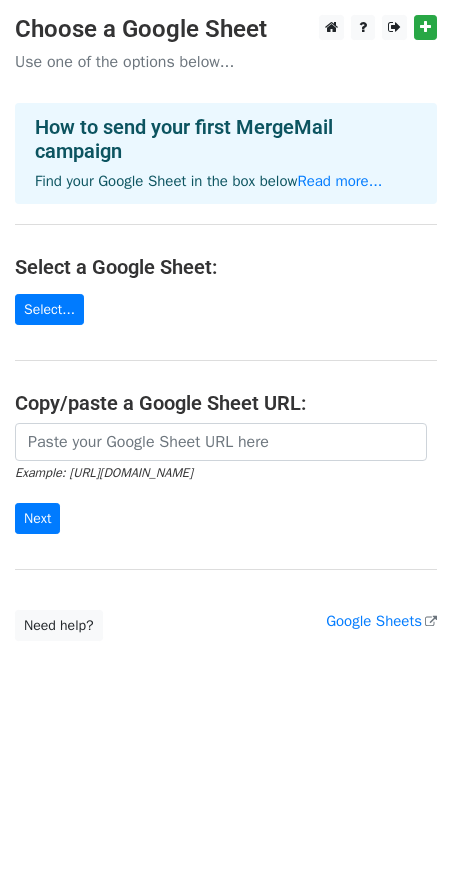 scroll, scrollTop: 0, scrollLeft: 0, axis: both 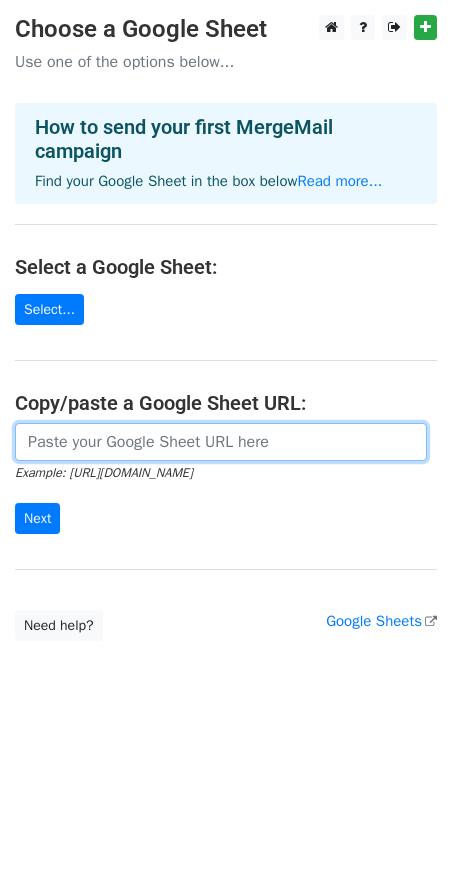 click at bounding box center [221, 442] 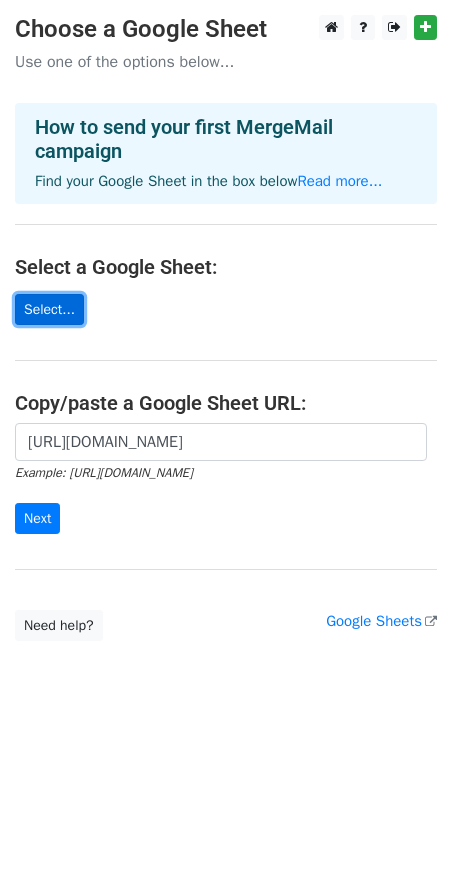 click on "Select..." at bounding box center (49, 309) 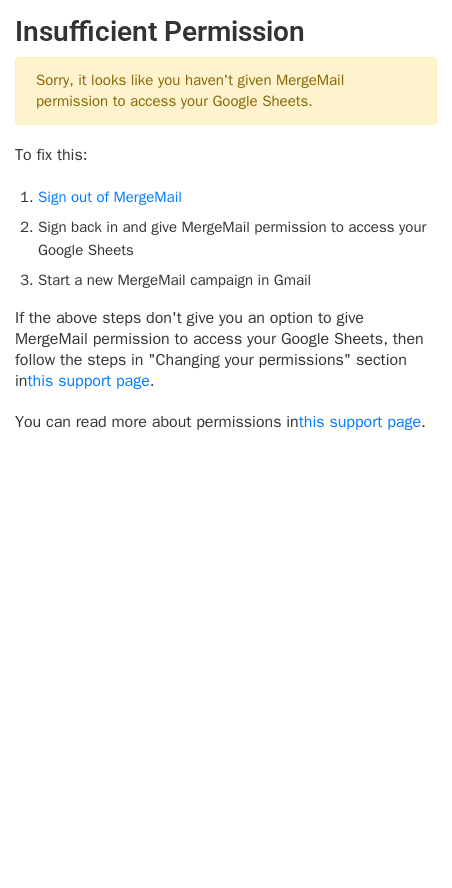 scroll, scrollTop: 0, scrollLeft: 0, axis: both 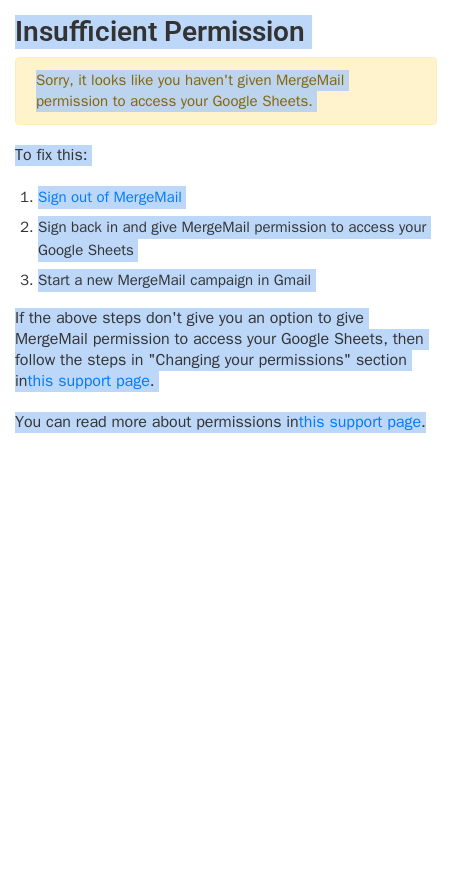 drag, startPoint x: 15, startPoint y: 25, endPoint x: 439, endPoint y: 450, distance: 600.33405 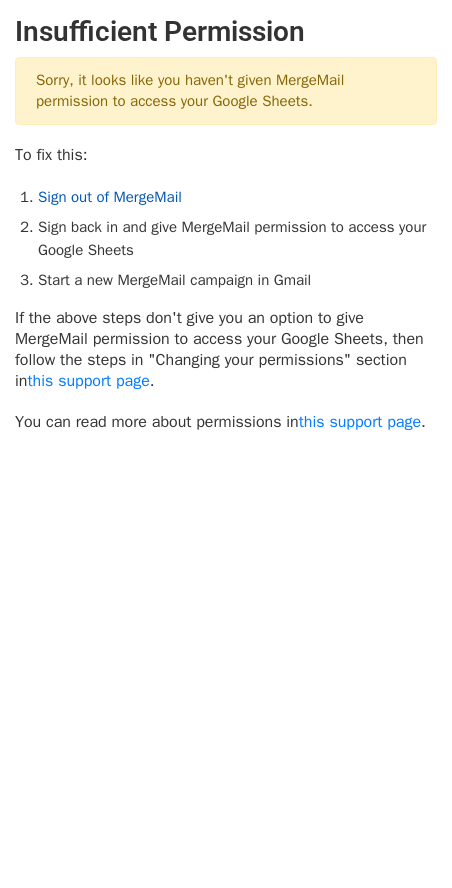 click on "Sign out of MergeMail" at bounding box center [110, 197] 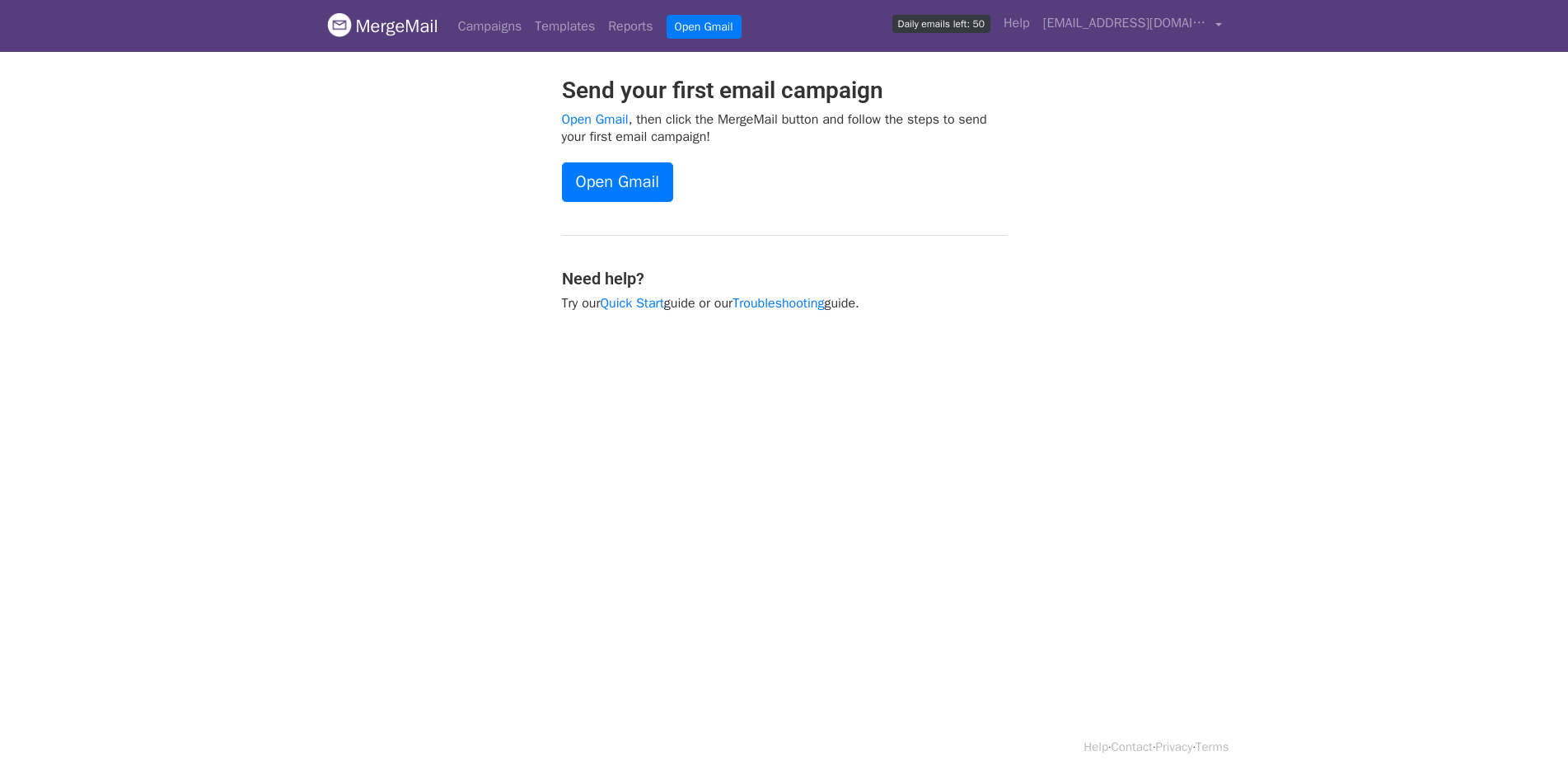 scroll, scrollTop: 0, scrollLeft: 0, axis: both 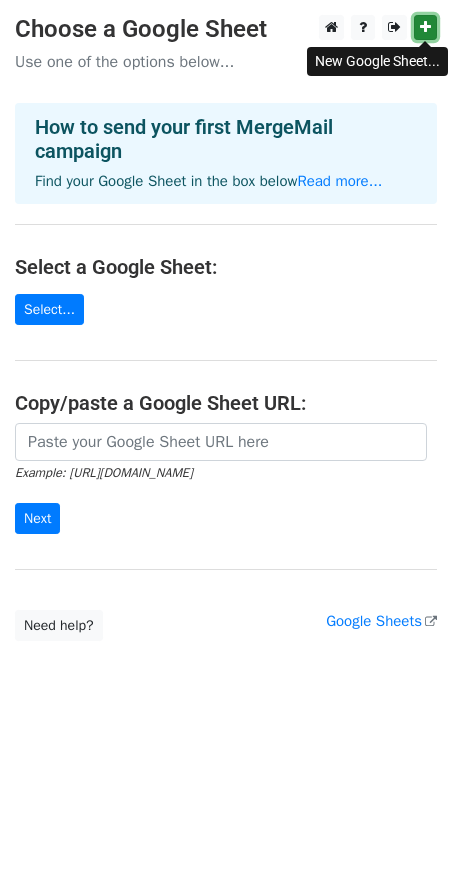 click at bounding box center [425, 27] 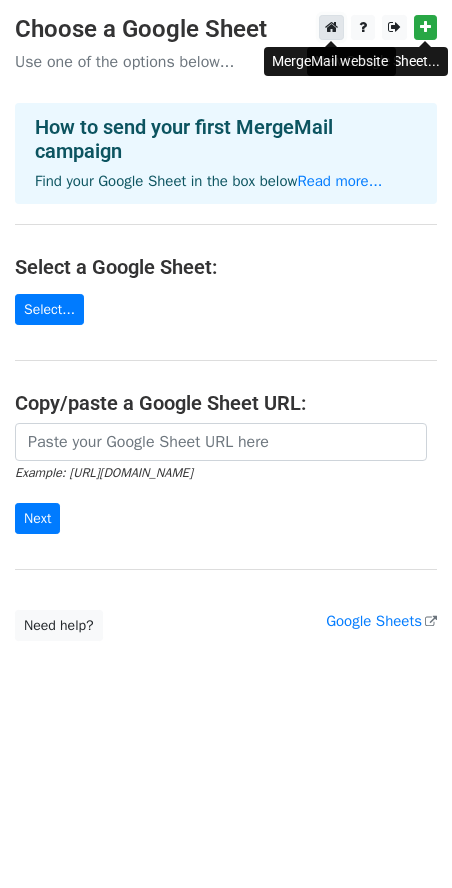 click at bounding box center (331, 27) 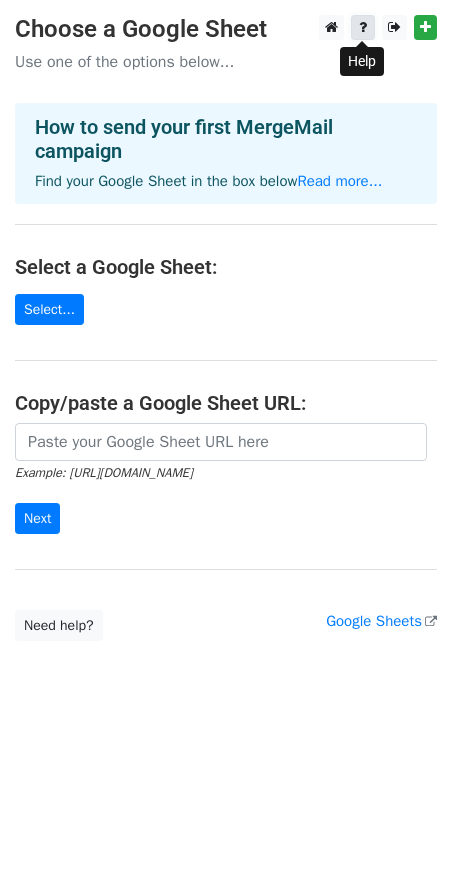 click at bounding box center [363, 27] 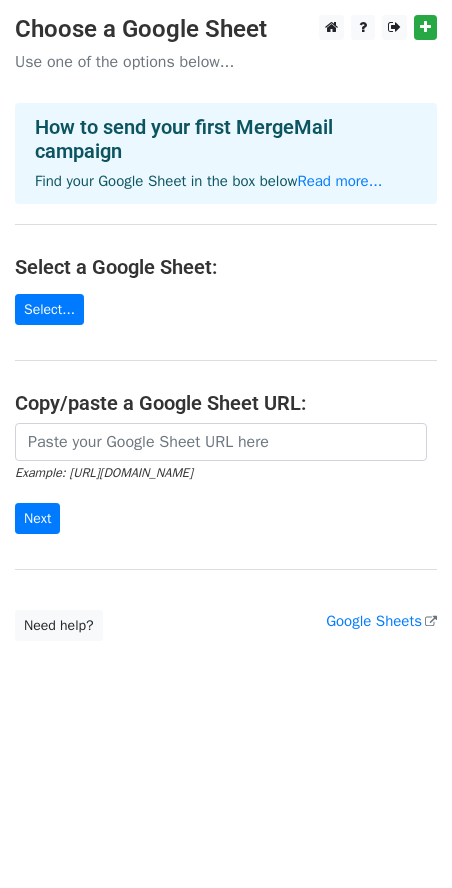 click on "Use one of the options below..." at bounding box center [226, 62] 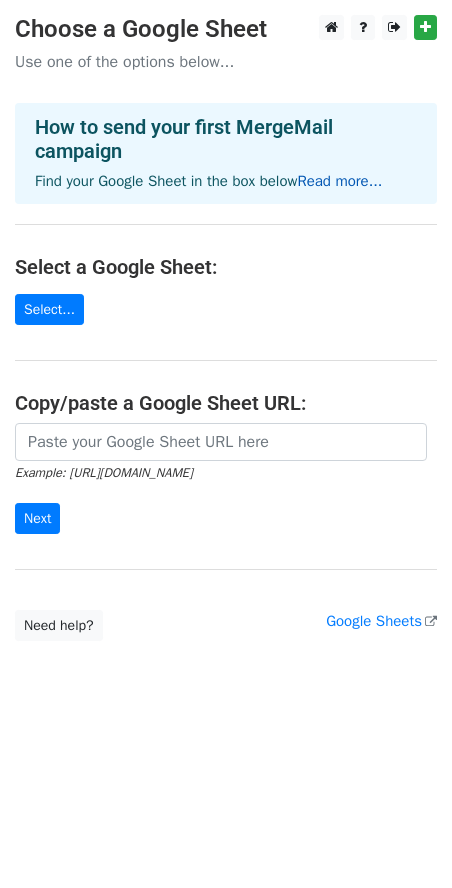 click on "Read more..." at bounding box center [339, 181] 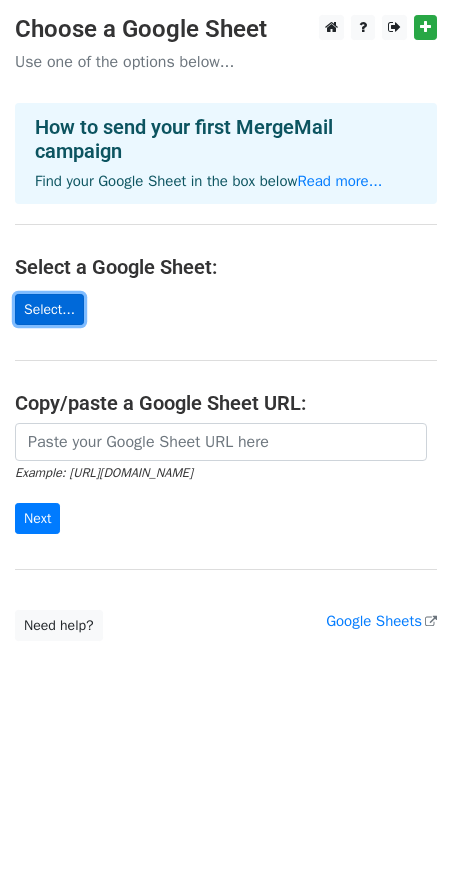 click on "Select..." at bounding box center (49, 309) 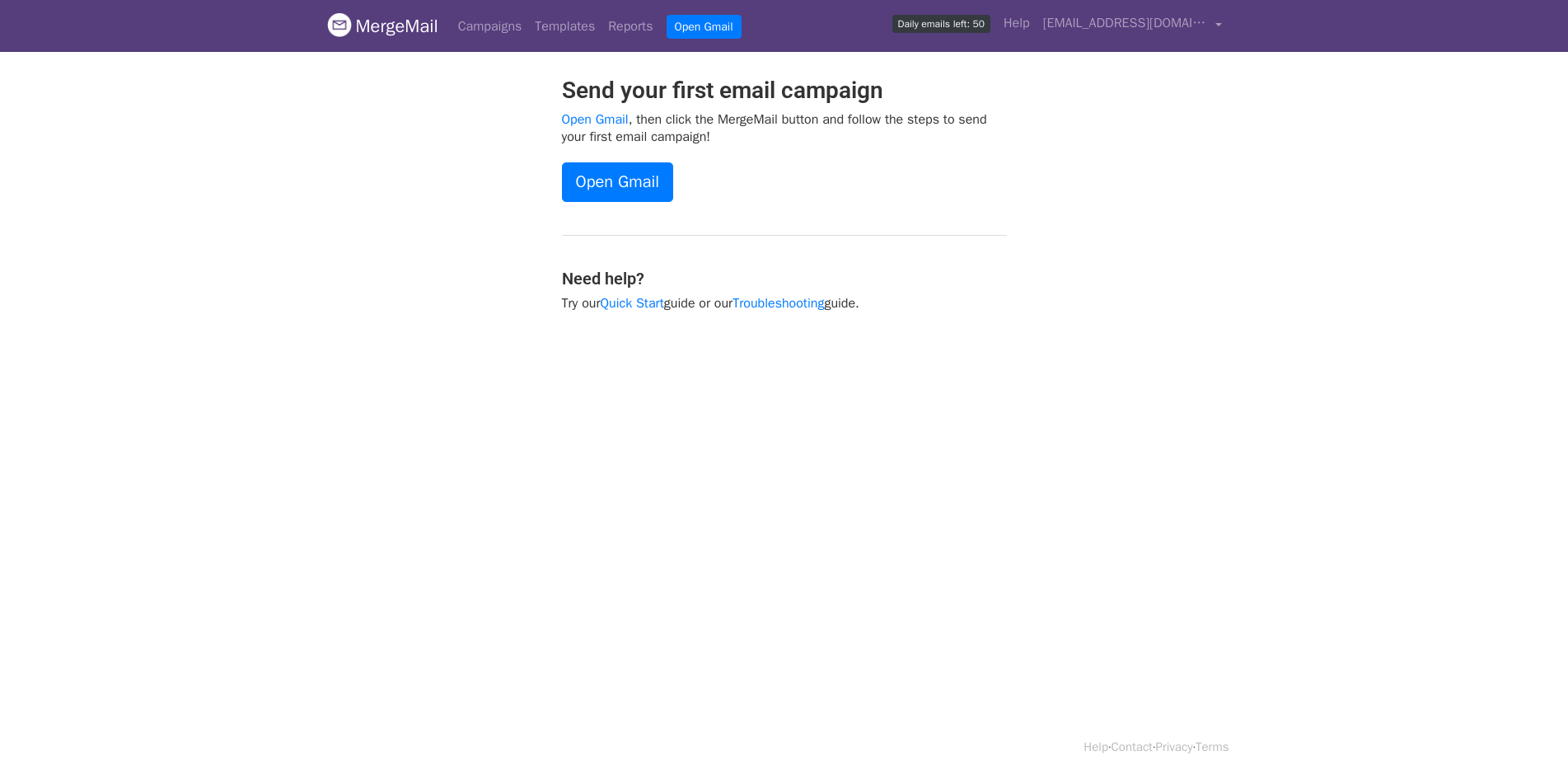 scroll, scrollTop: 0, scrollLeft: 0, axis: both 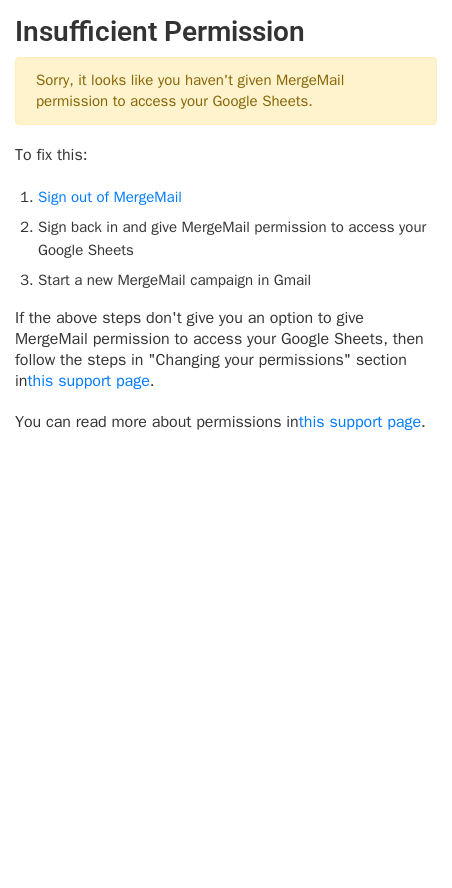 drag, startPoint x: 33, startPoint y: 83, endPoint x: 317, endPoint y: 113, distance: 285.5801 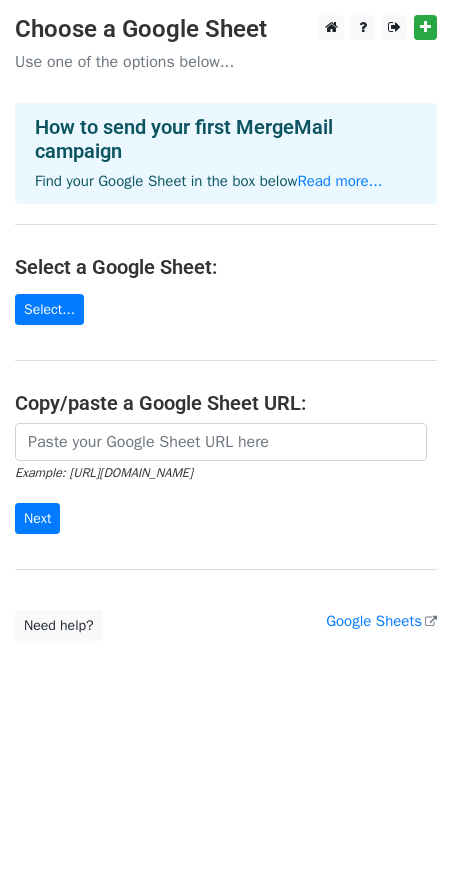 scroll, scrollTop: 0, scrollLeft: 0, axis: both 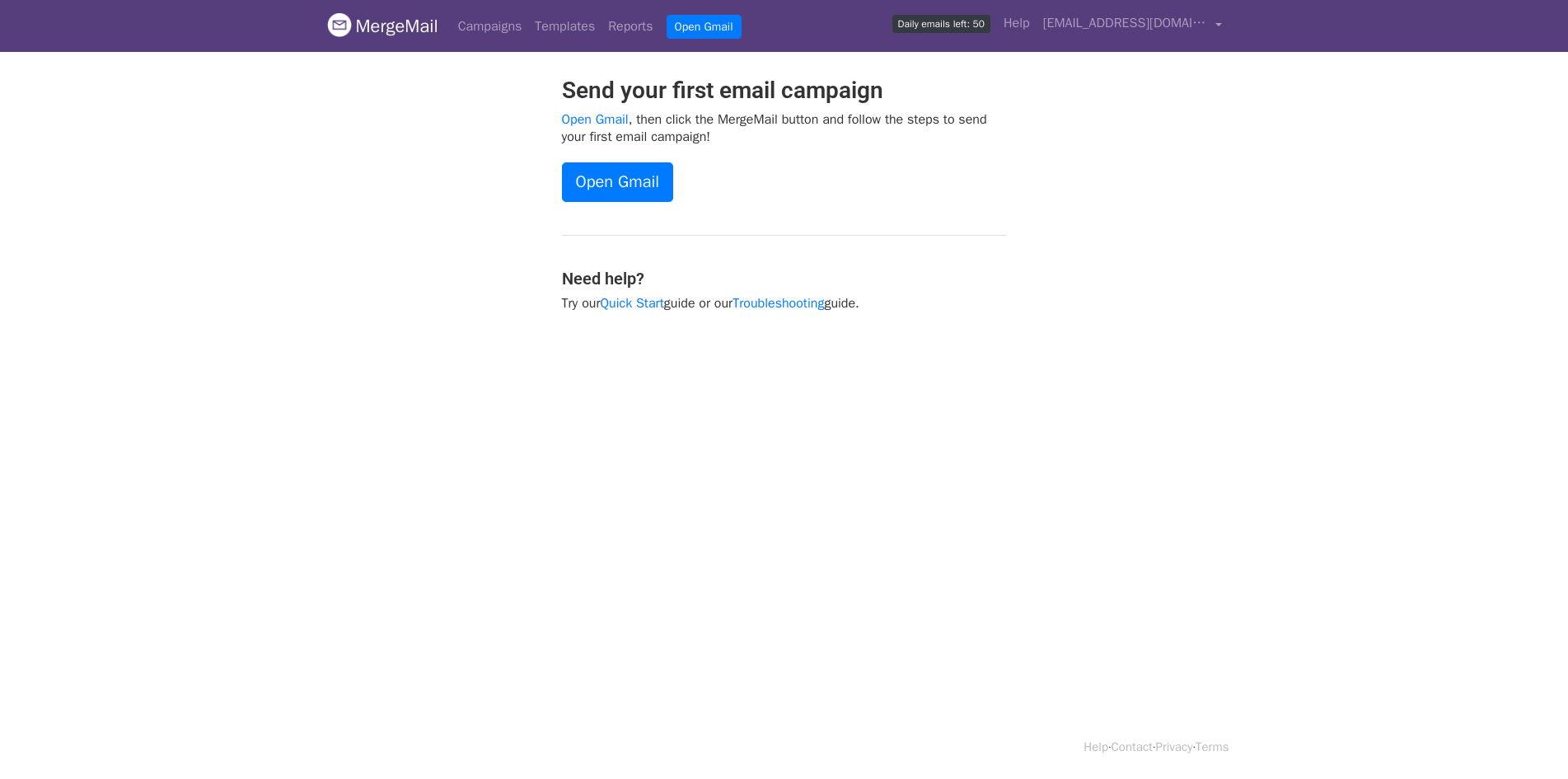 drag, startPoint x: 0, startPoint y: 0, endPoint x: 1148, endPoint y: 251, distance: 1175.1191 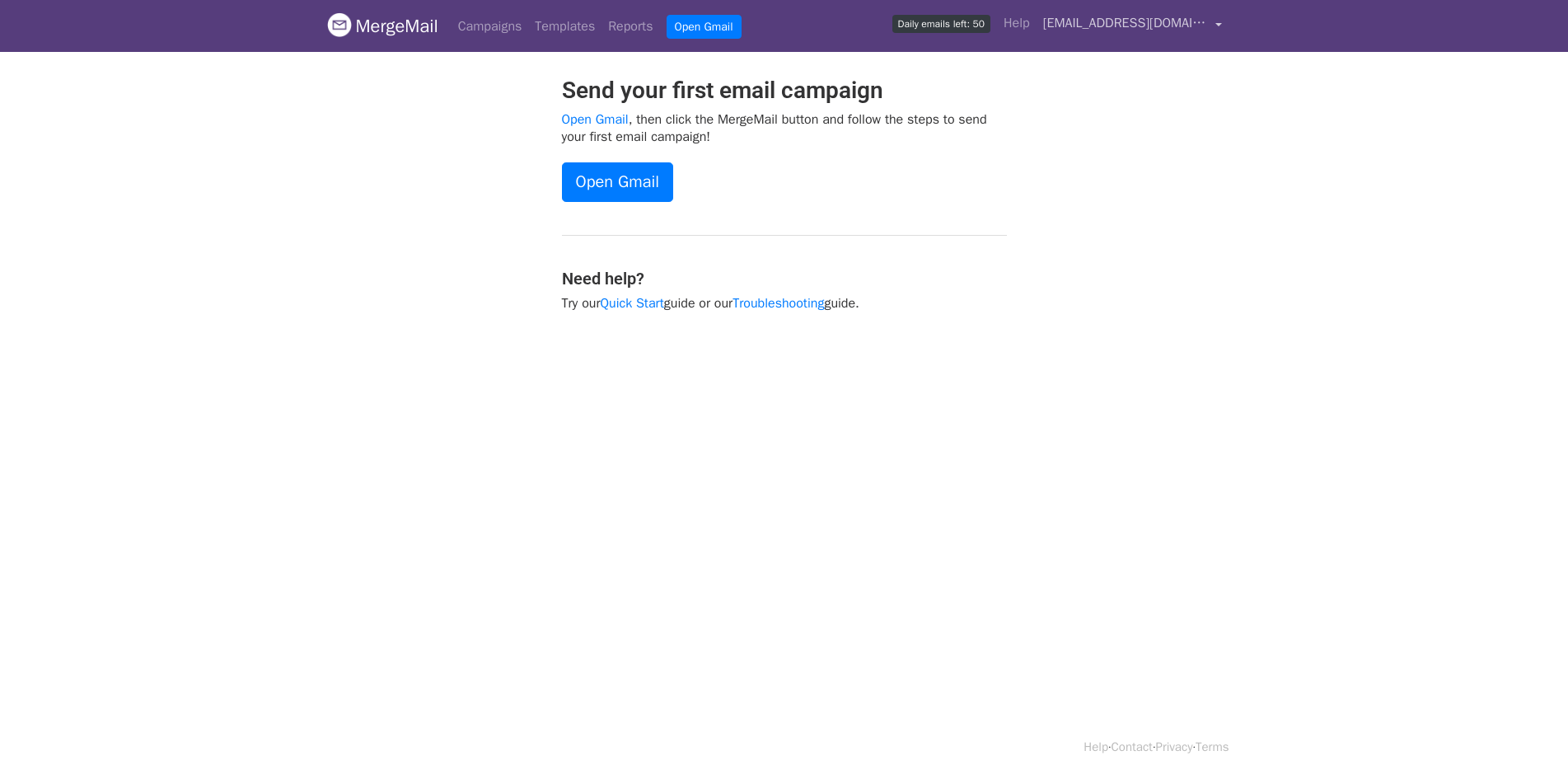 click on "anishafahmida000@gmail.com" at bounding box center (1132, 26) 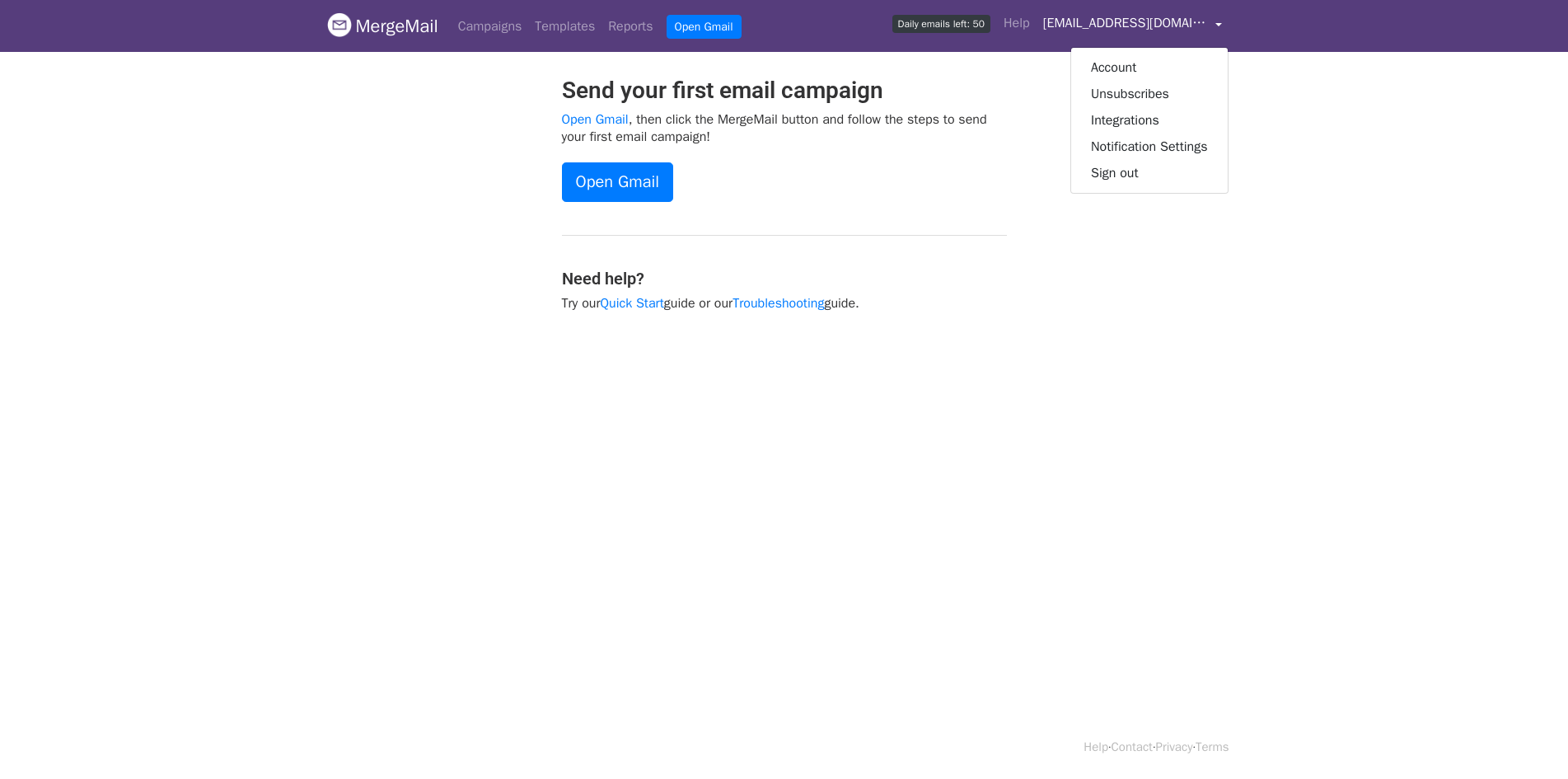 click on "Send your first email campaign
Open Gmail , then click the MergeMail button and follow the steps to send your first email campaign!
Open Gmail
Need help?
Try our  Quick Start  guide or our  Troubleshooting  guide." at bounding box center [784, 203] 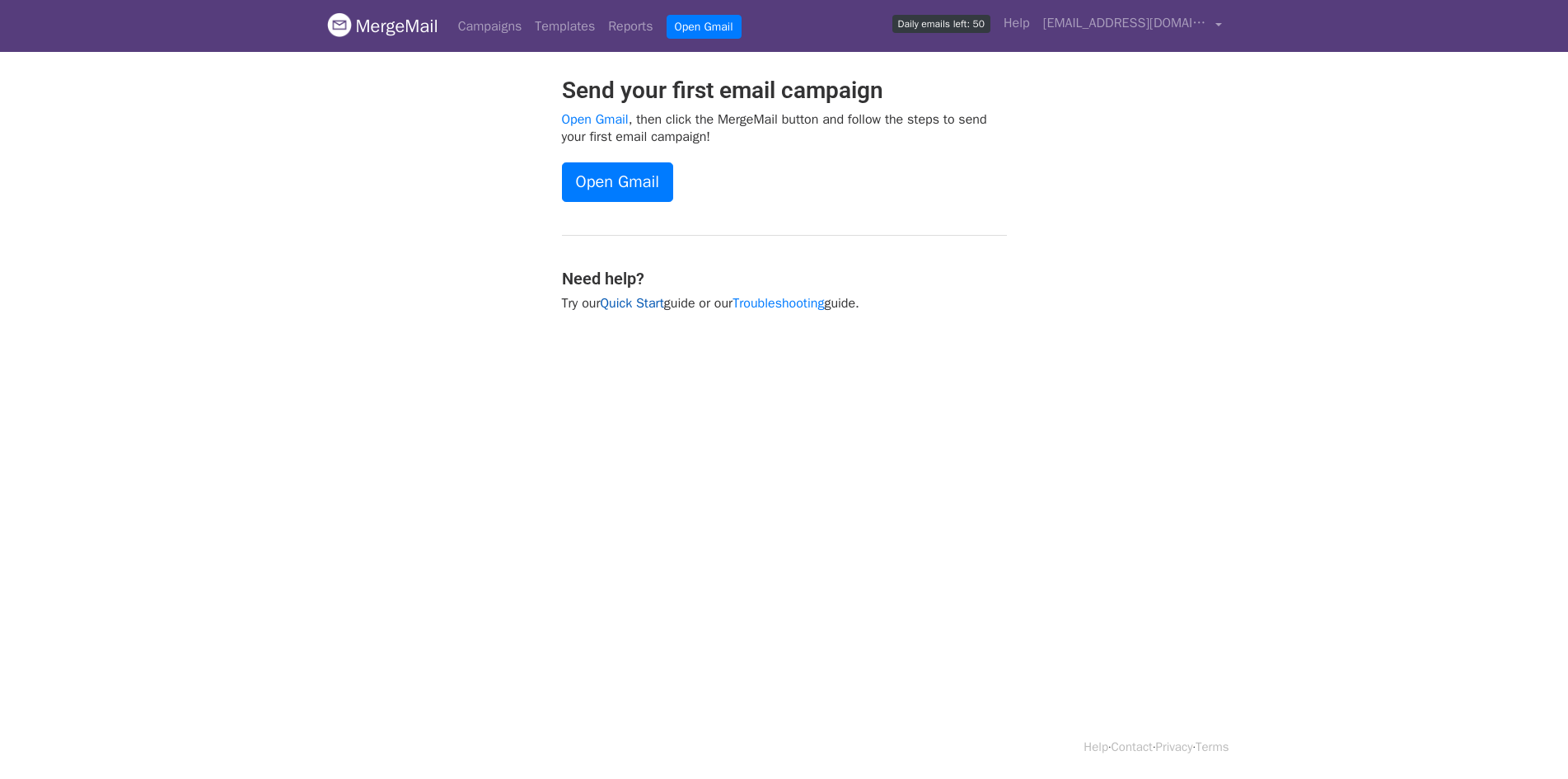 click on "Quick Start" at bounding box center (631, 303) 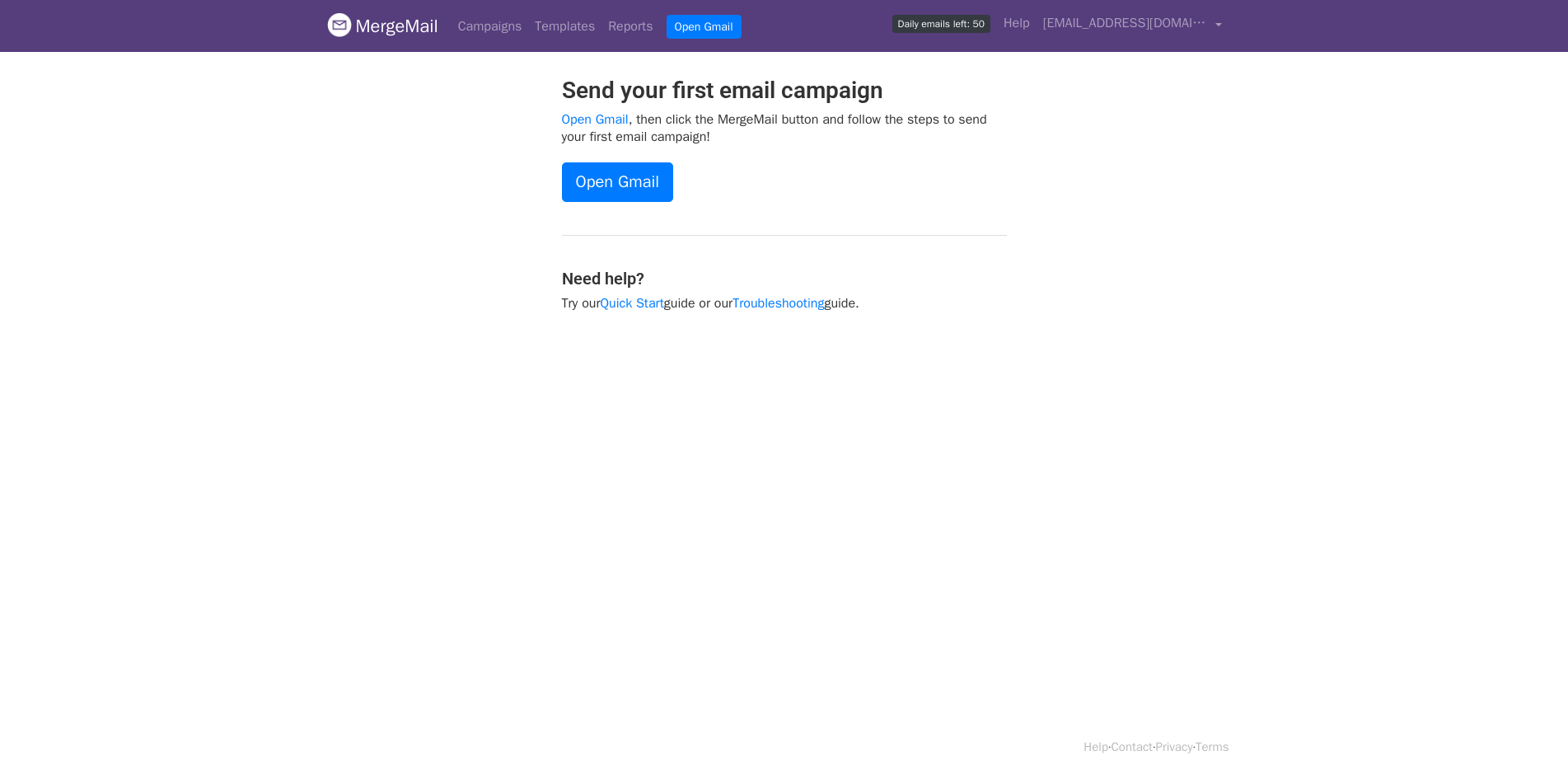 scroll, scrollTop: 0, scrollLeft: 0, axis: both 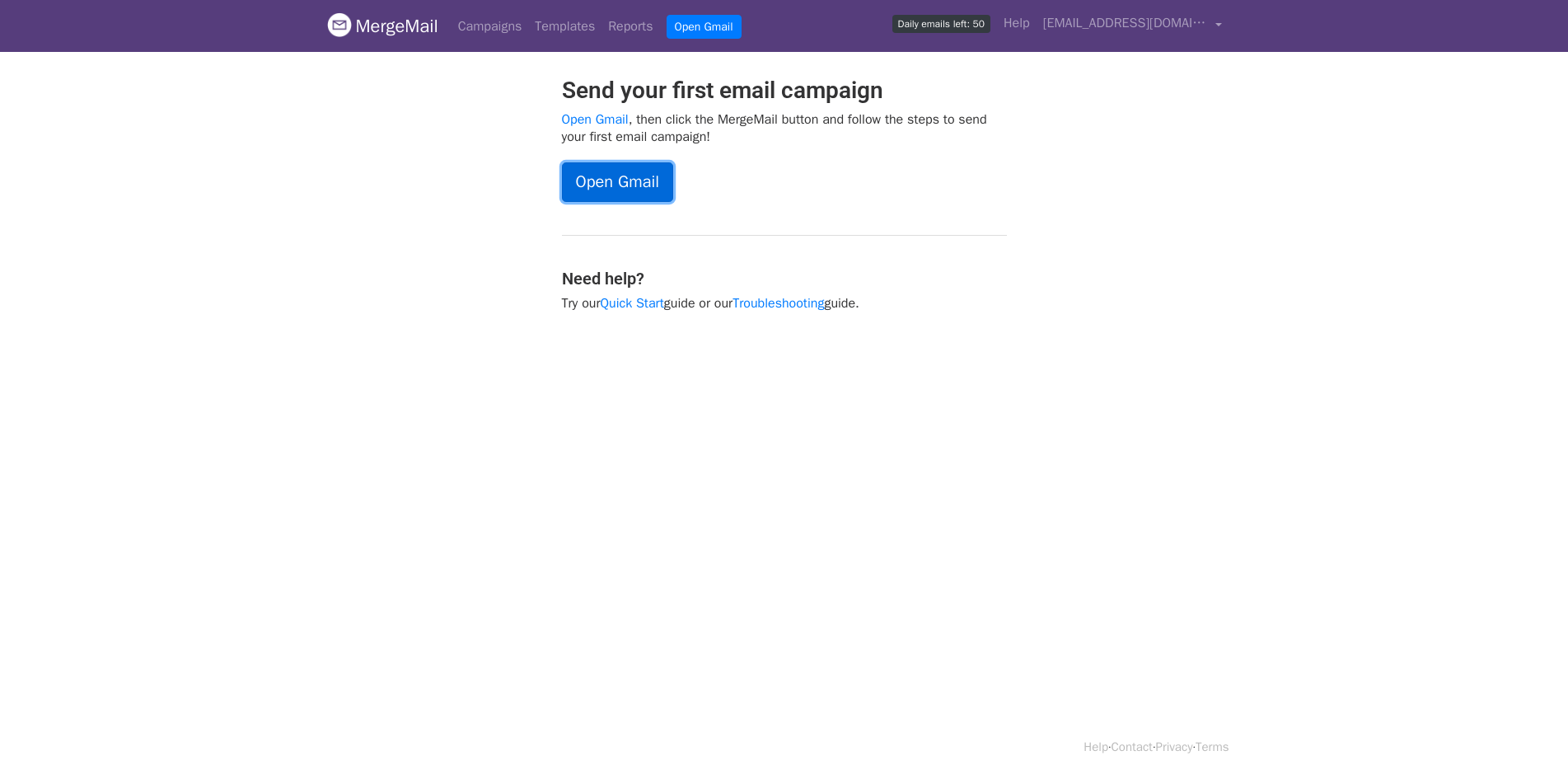 click on "Open Gmail" at bounding box center [617, 182] 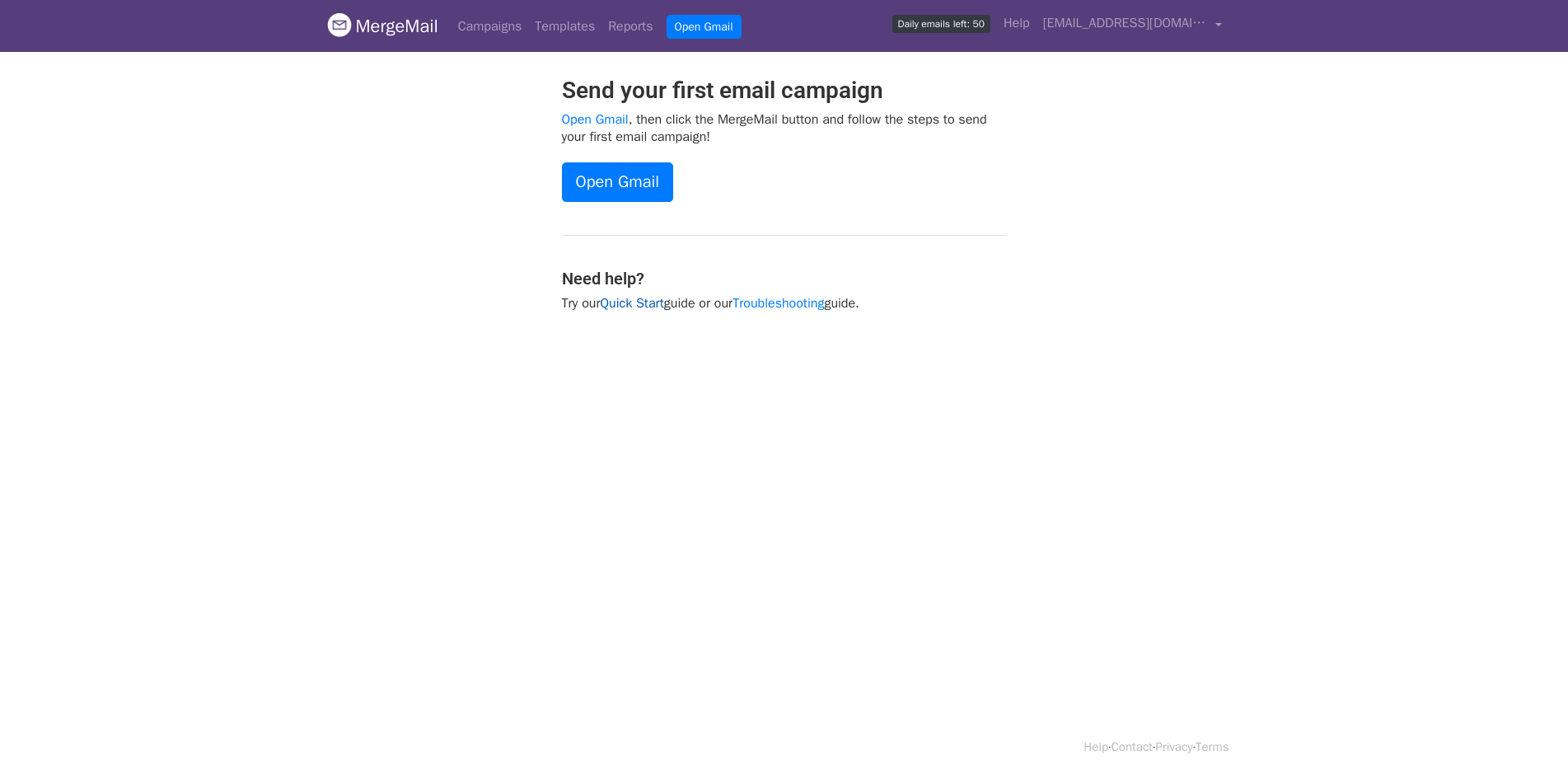 click on "Quick Start" at bounding box center (631, 303) 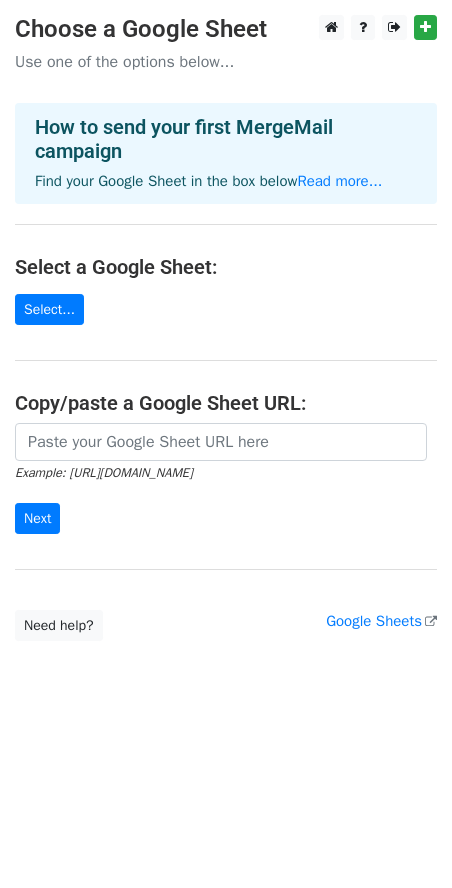scroll, scrollTop: 0, scrollLeft: 0, axis: both 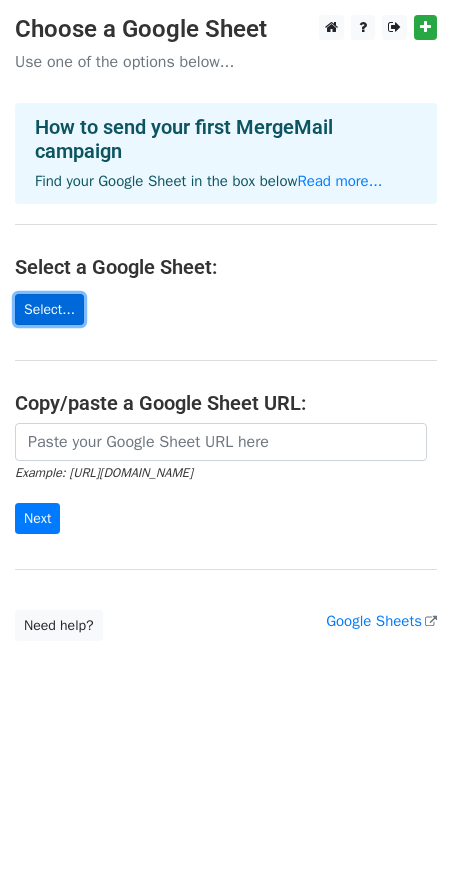 click on "Select..." at bounding box center (49, 309) 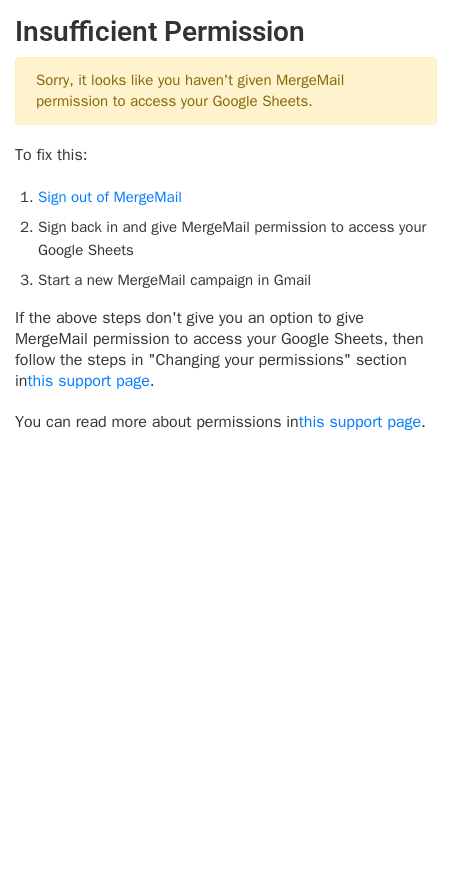scroll, scrollTop: 0, scrollLeft: 0, axis: both 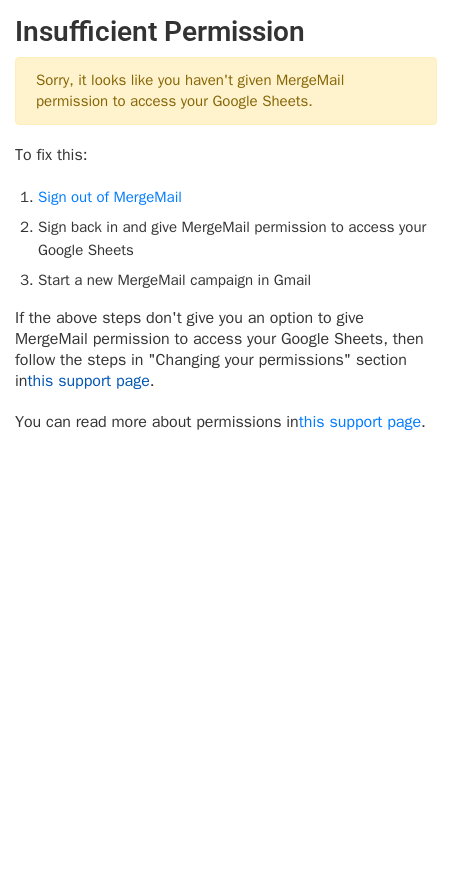 click on "this support page" at bounding box center (88, 381) 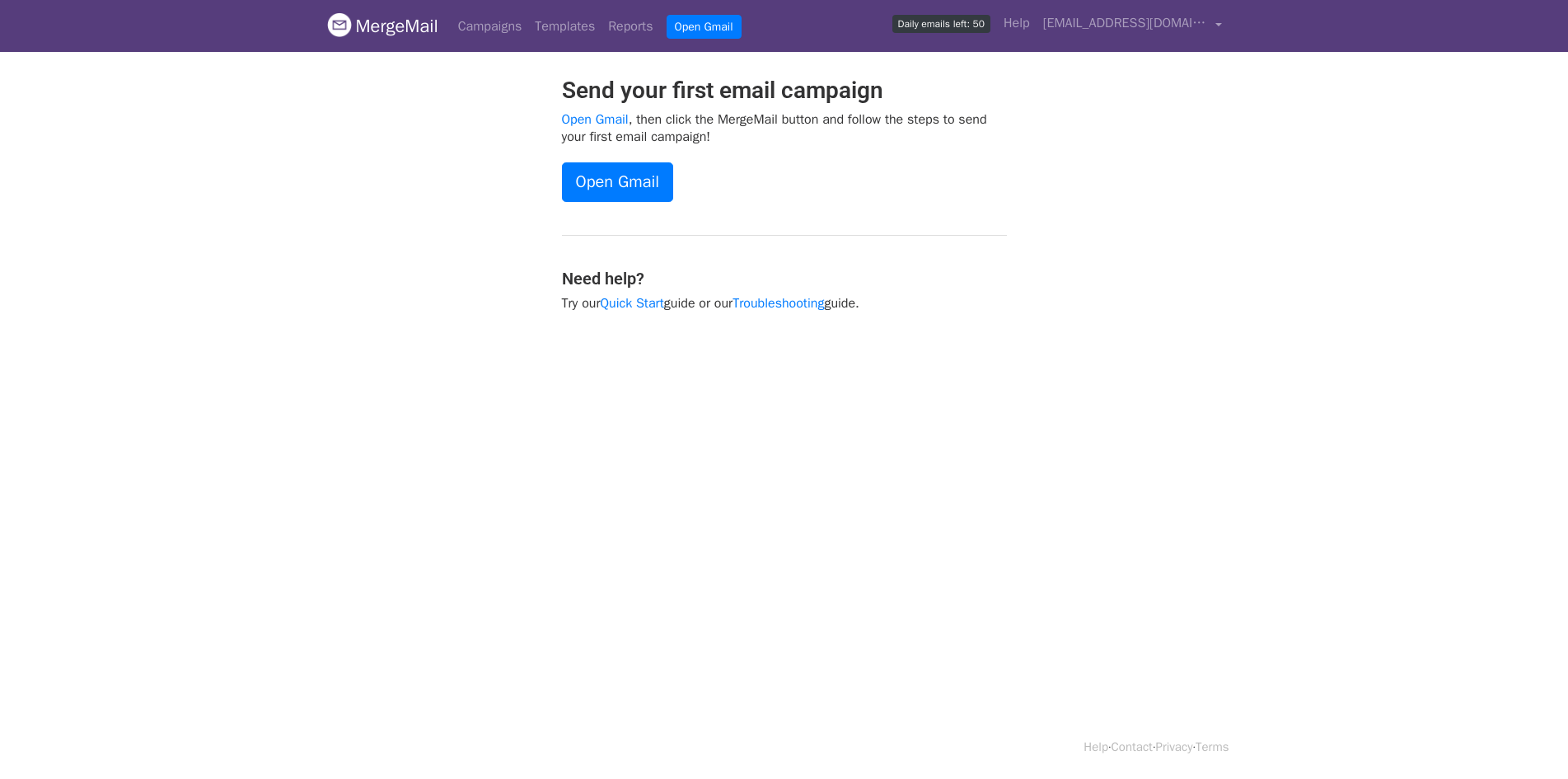 scroll, scrollTop: 0, scrollLeft: 0, axis: both 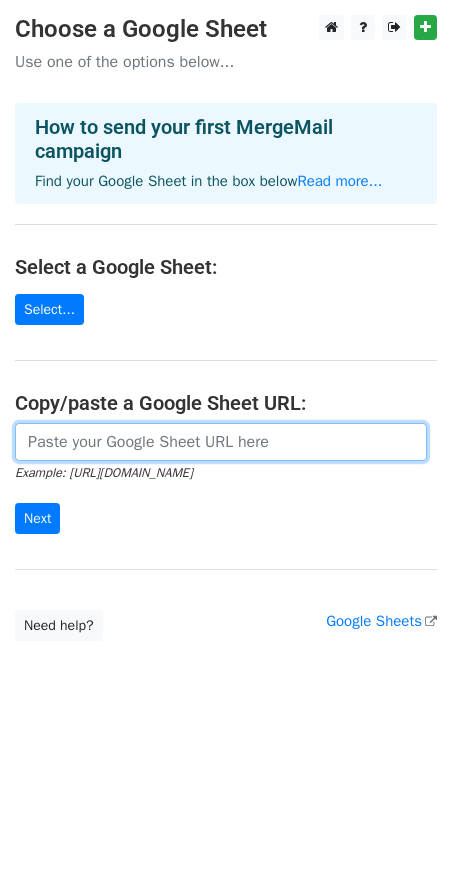 paste on "anishafahmida000@gmail.comProfile image anishafahmida000@gmail.com" 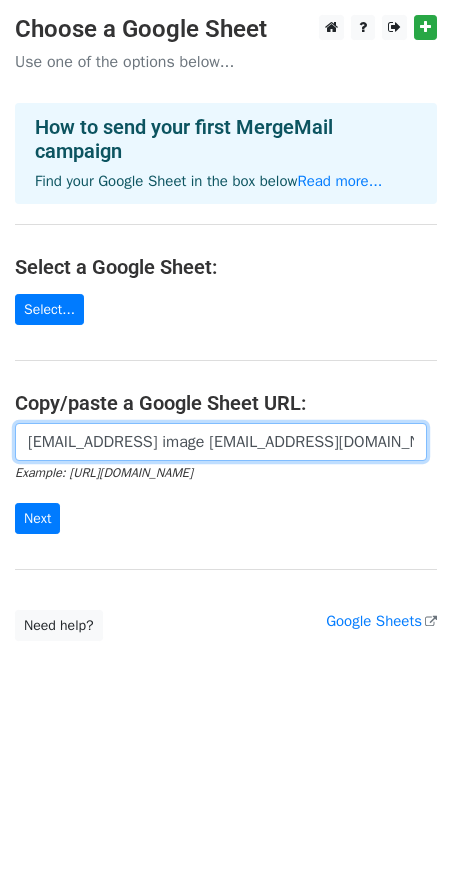 scroll, scrollTop: 0, scrollLeft: 144, axis: horizontal 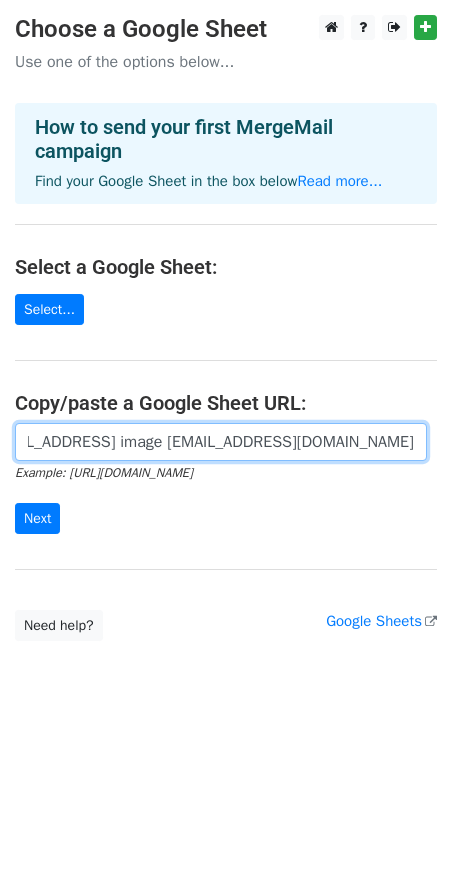 click on "anishafahmida000@gmail.comProfile image anishafahmida000@gmail.com" at bounding box center [221, 442] 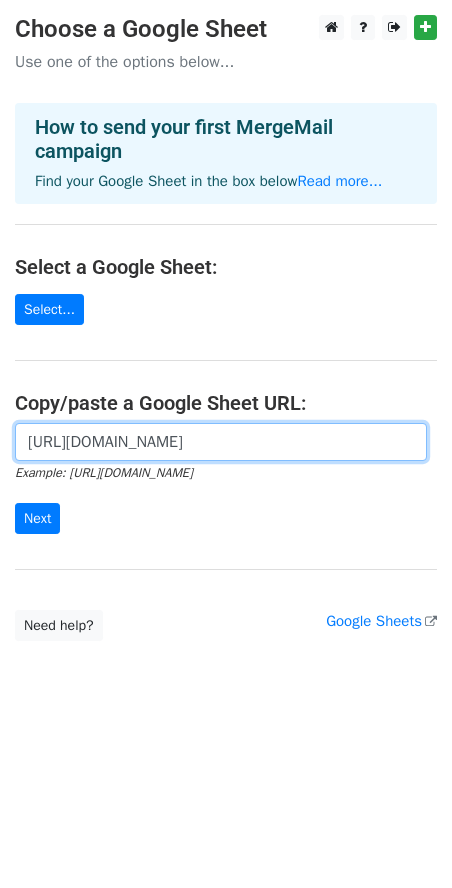 scroll, scrollTop: 0, scrollLeft: 434, axis: horizontal 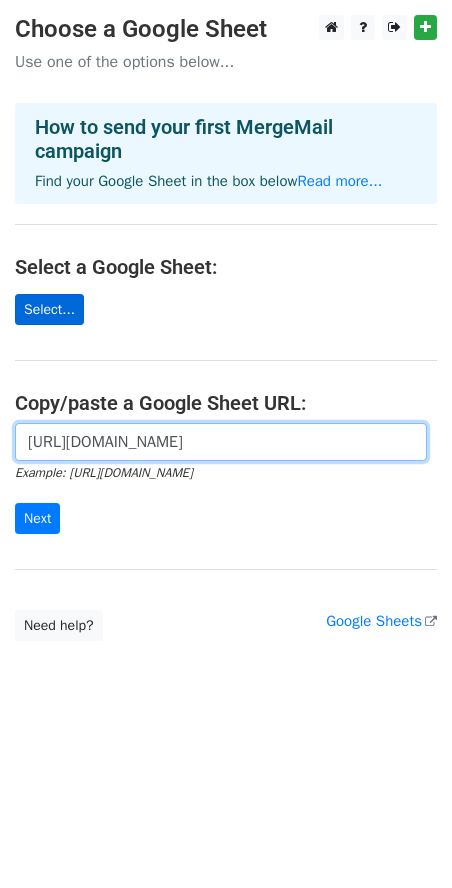 type on "https://docs.google.com/spreadsheets/d/1Dx5HwMJQODpaT8b_WqjhmRpsukRaJ3_dYDvtvOvIWI8/edit?usp=sharing" 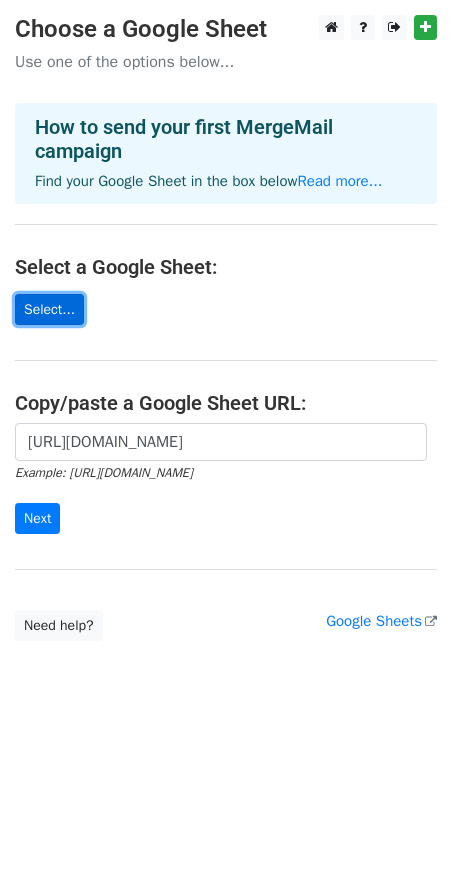 scroll, scrollTop: 0, scrollLeft: 0, axis: both 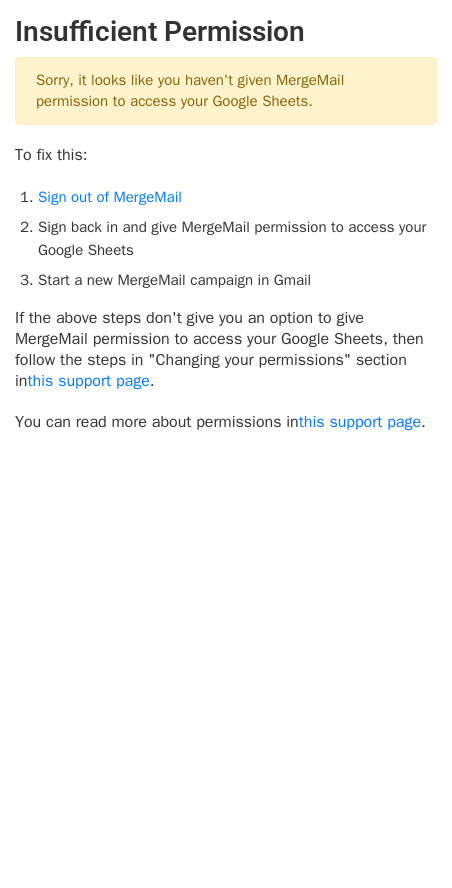 click on "Insufficient Permission
Sorry, it looks like you haven't given MergeMail permission to access your Google Sheets.
To fix this:
Sign out of MergeMail
Sign back in and give MergeMail permission to access your Google Sheets
Start a new MergeMail campaign in Gmail
If the above steps don't give you an option to give MergeMail permission to access your Google Sheets, then follow the steps in "Changing your permissions" section in  this support page .
You can read more about permissions in  this support page ." at bounding box center (226, 274) 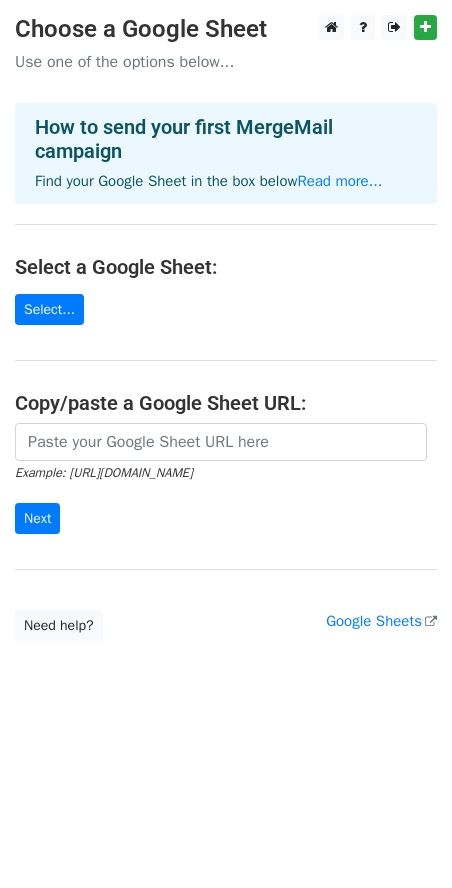 scroll, scrollTop: 0, scrollLeft: 0, axis: both 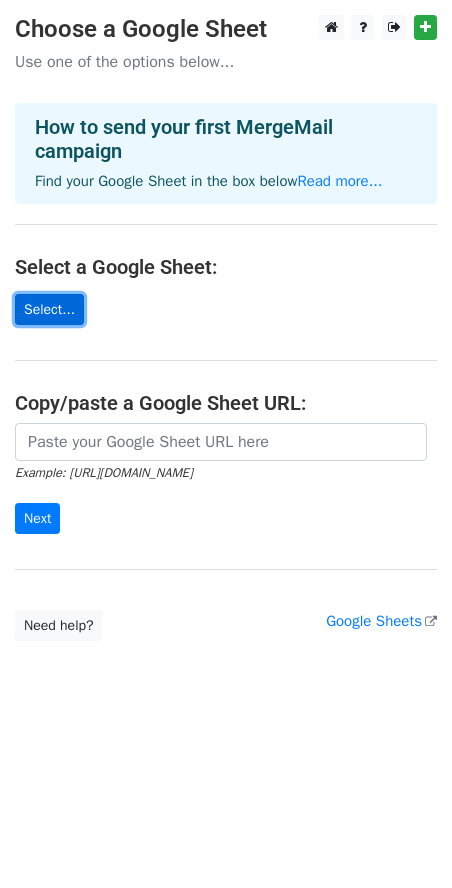 click on "Select..." at bounding box center (49, 309) 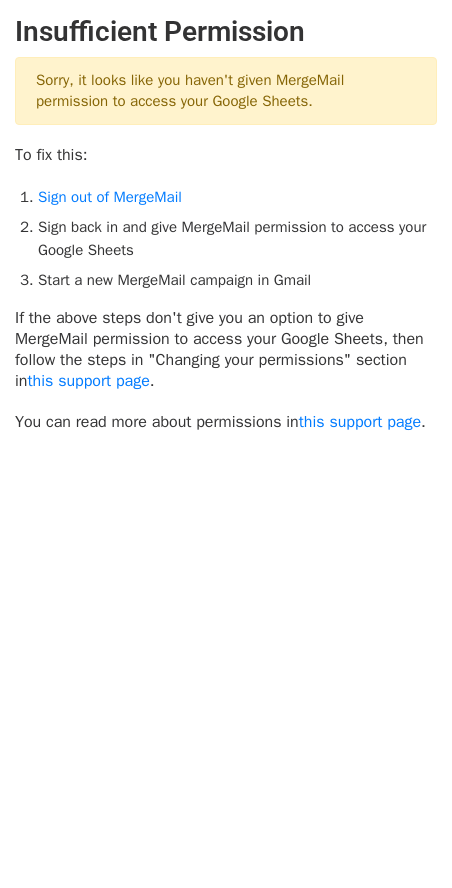 scroll, scrollTop: 0, scrollLeft: 0, axis: both 